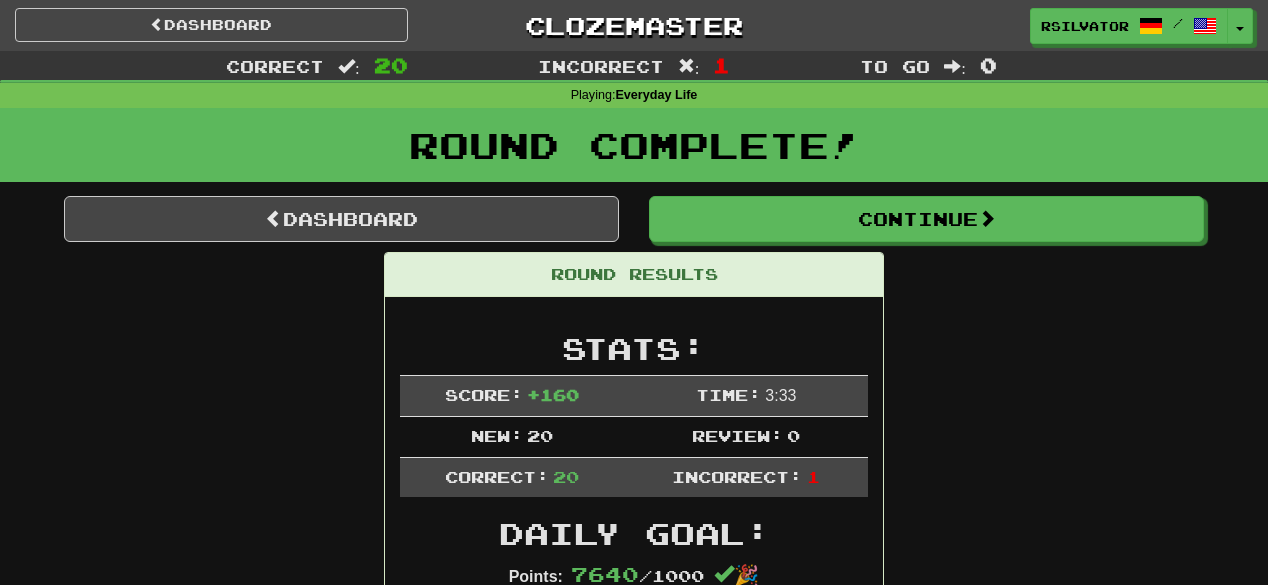 scroll, scrollTop: 0, scrollLeft: 0, axis: both 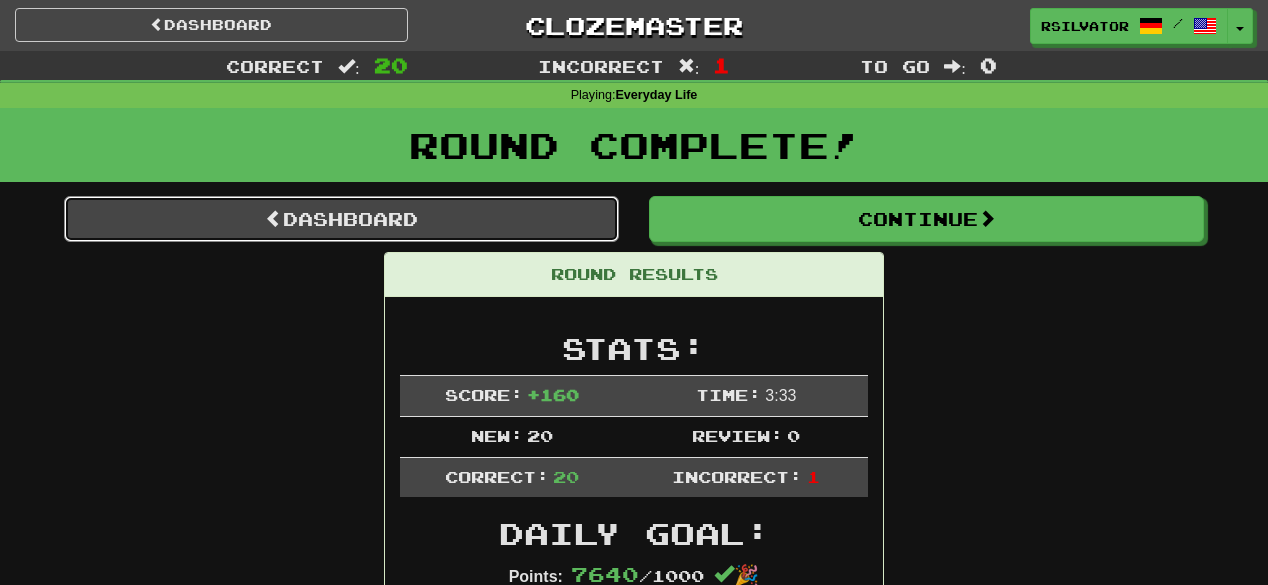 click on "Dashboard" at bounding box center [341, 219] 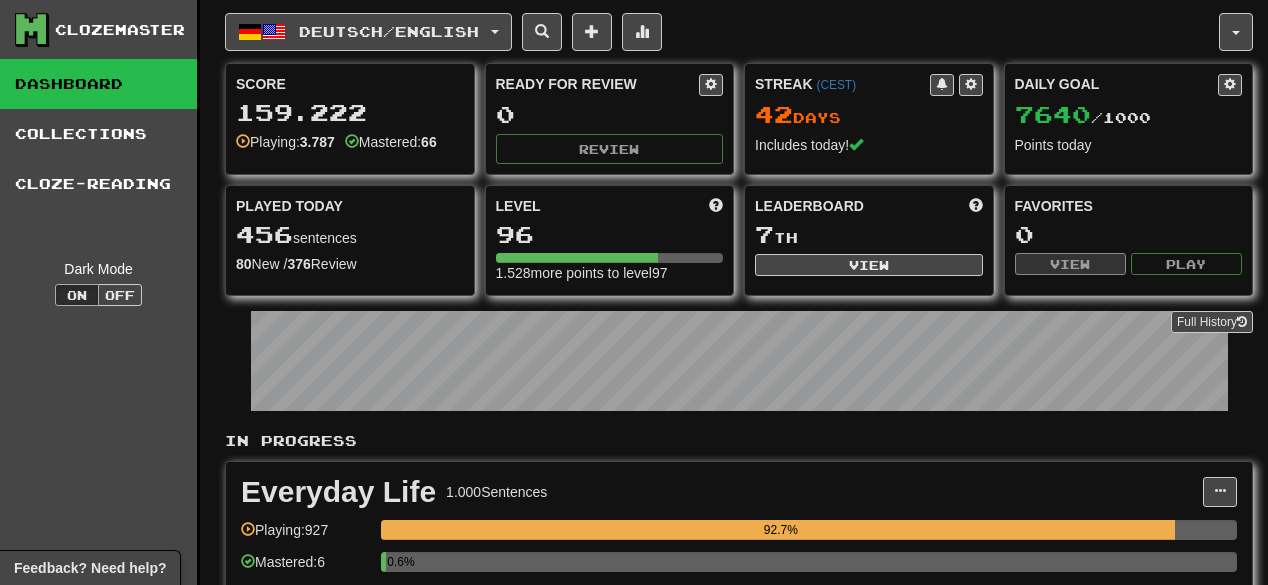 scroll, scrollTop: 0, scrollLeft: 0, axis: both 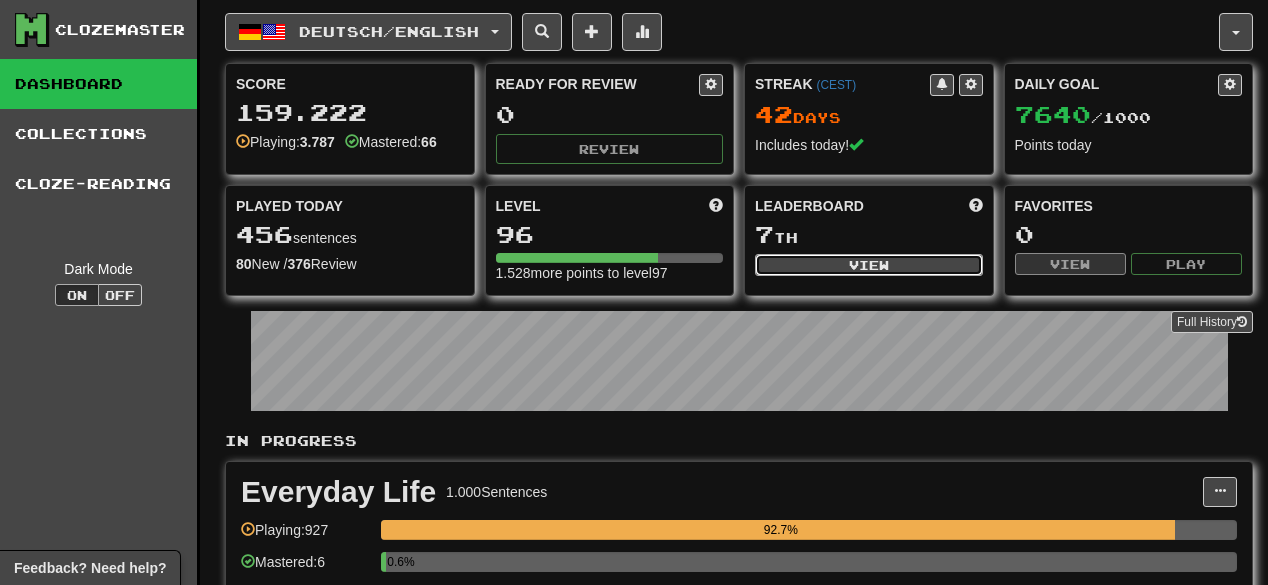 click on "View" at bounding box center (869, 265) 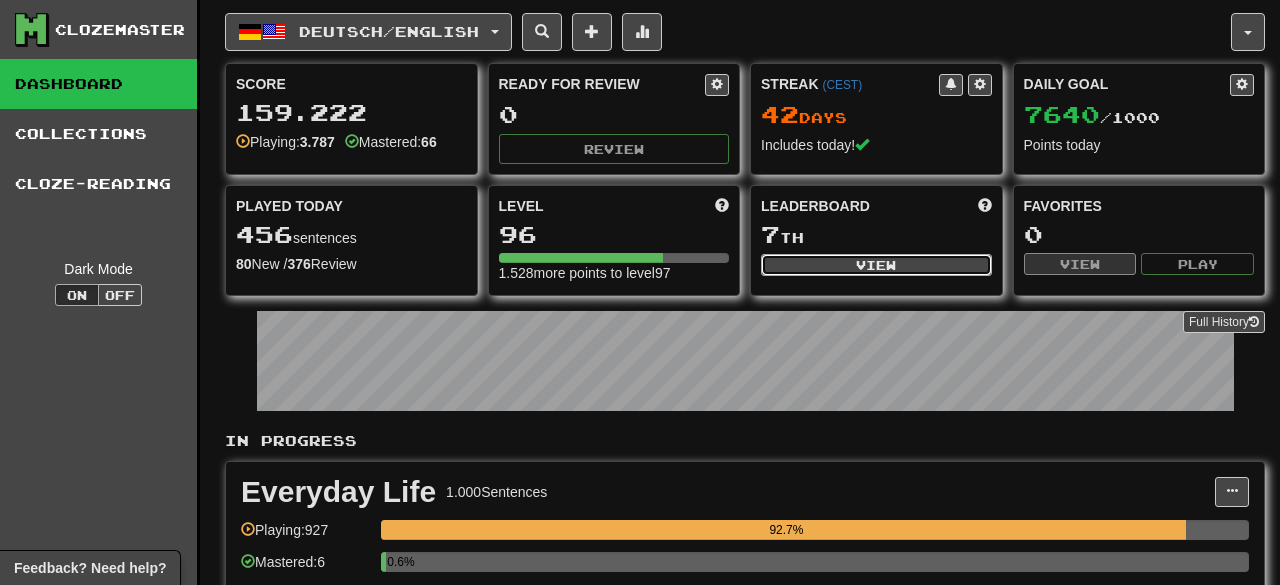 select on "**********" 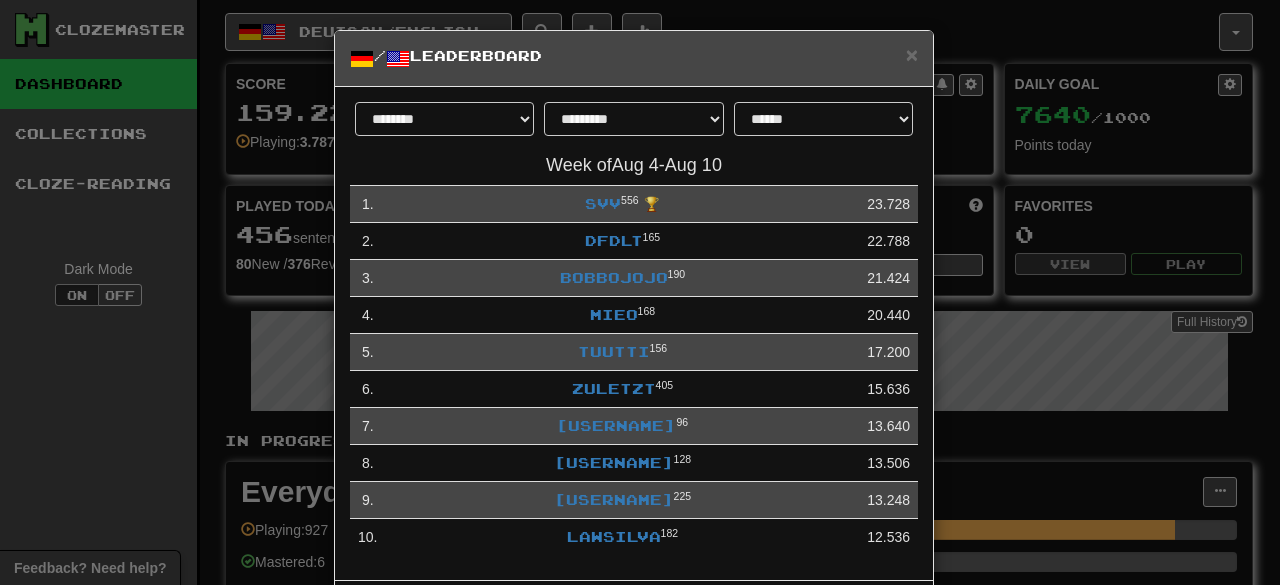 click on "**********" at bounding box center [640, 292] 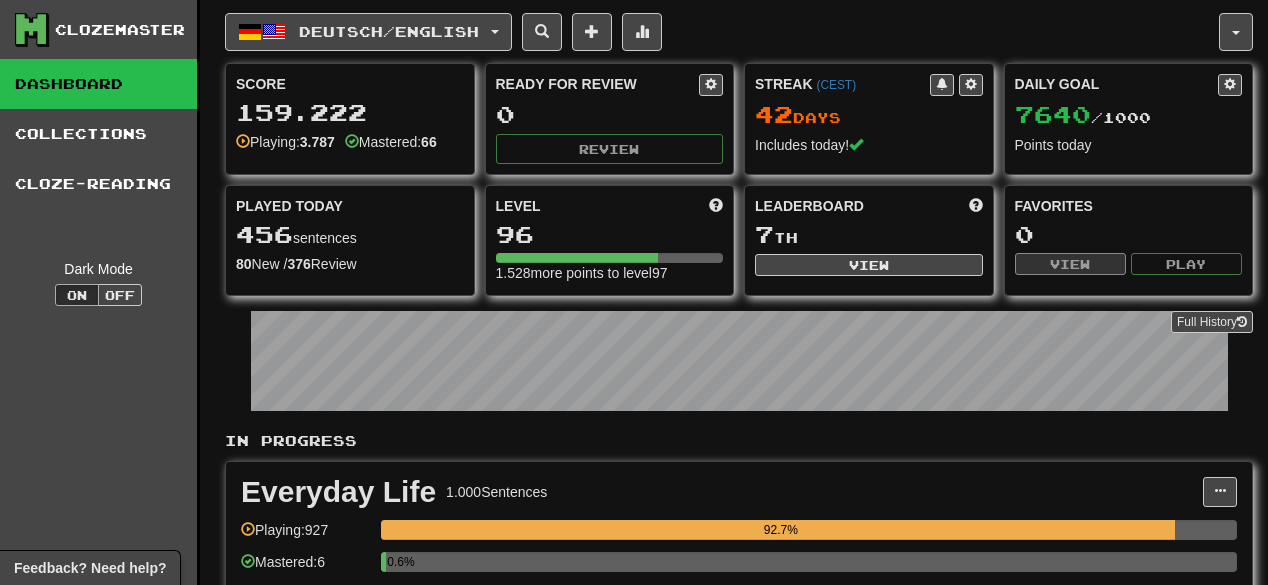 click on "Clozemaster Dashboard Collections Cloze-Reading Dark Mode On Off" at bounding box center [100, 1737] 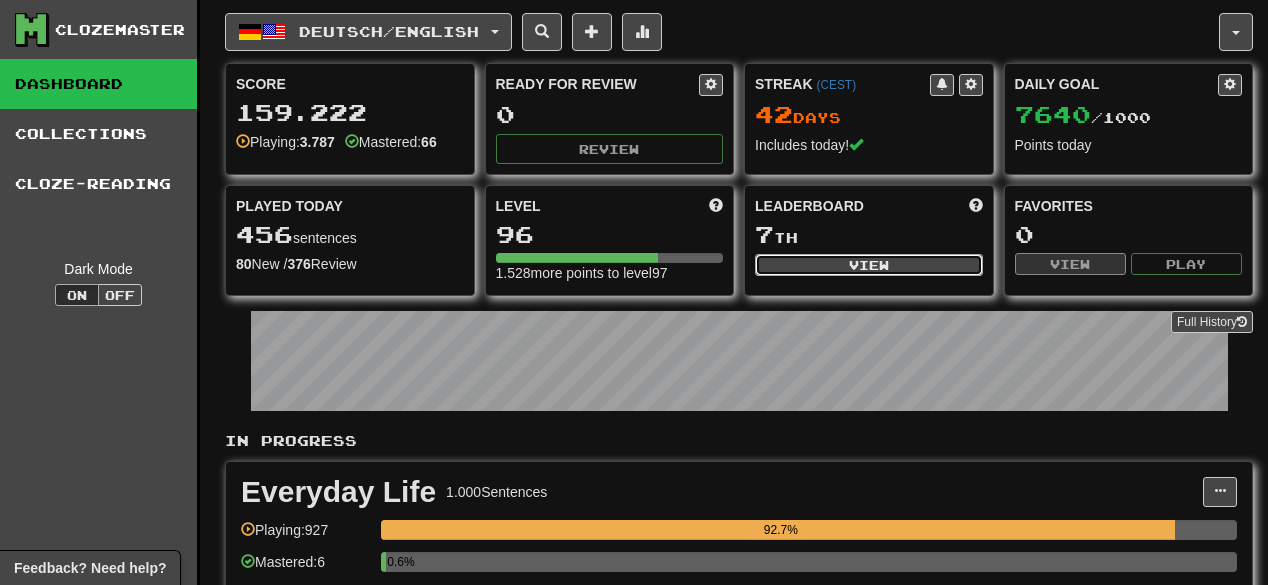 click on "View" at bounding box center (869, 265) 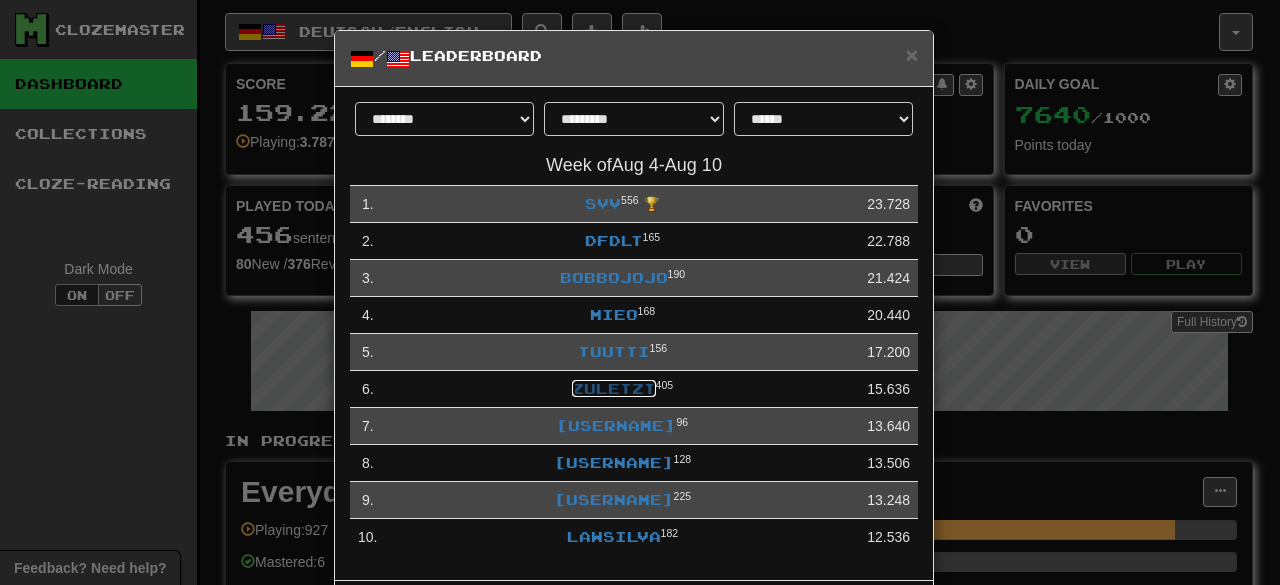 click on "zuletzt" at bounding box center [614, 388] 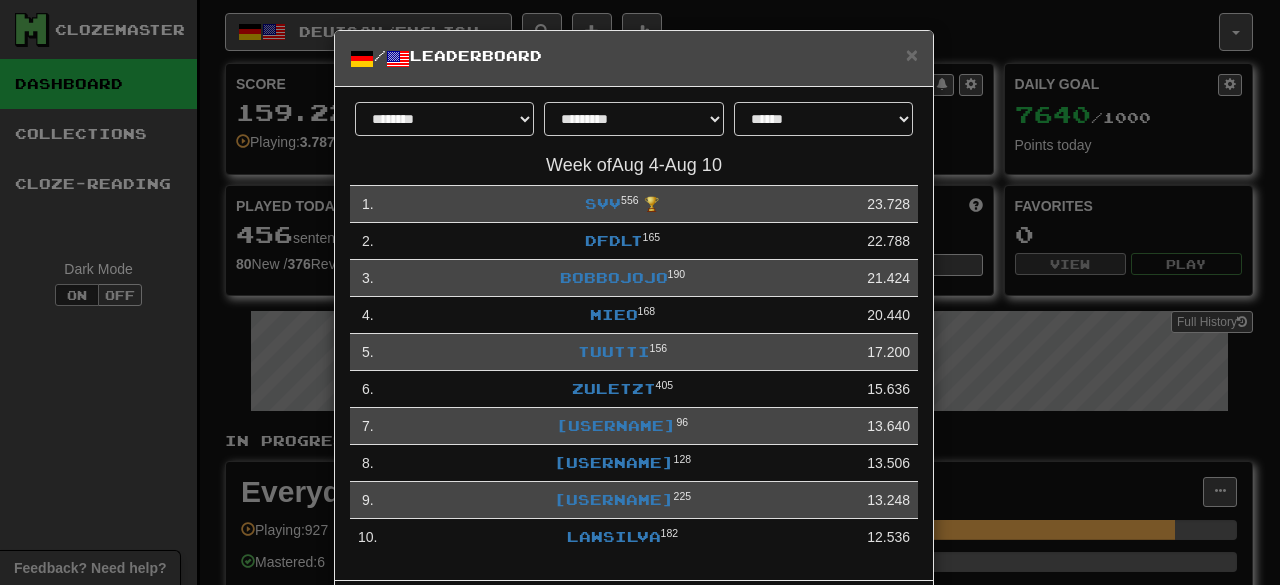click on "**********" at bounding box center [640, 292] 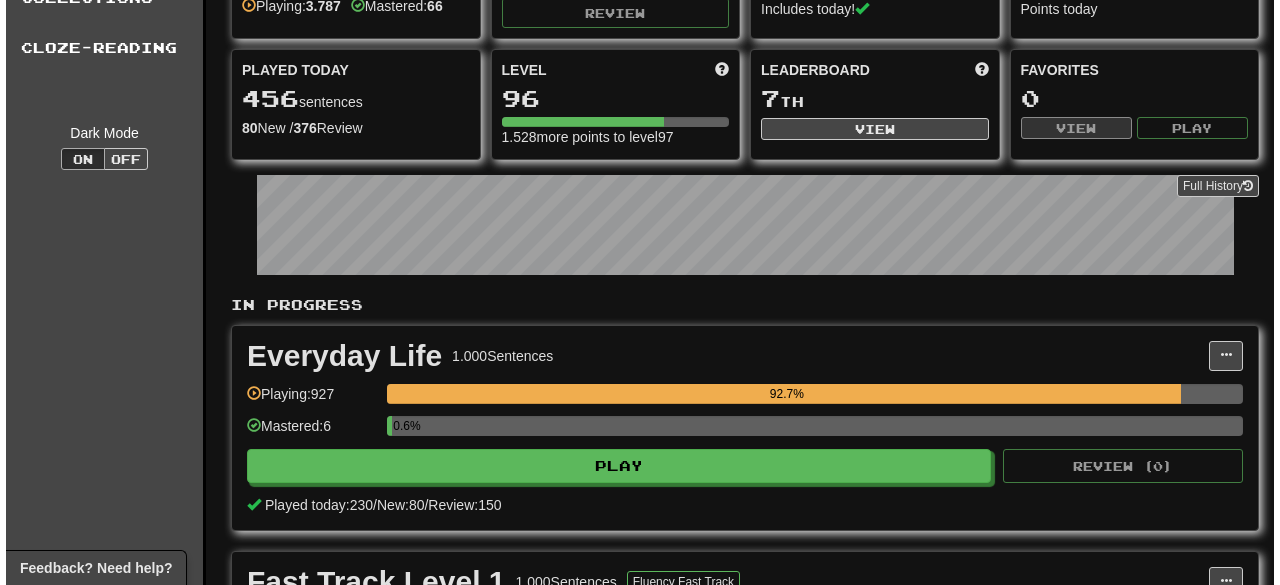 scroll, scrollTop: 240, scrollLeft: 0, axis: vertical 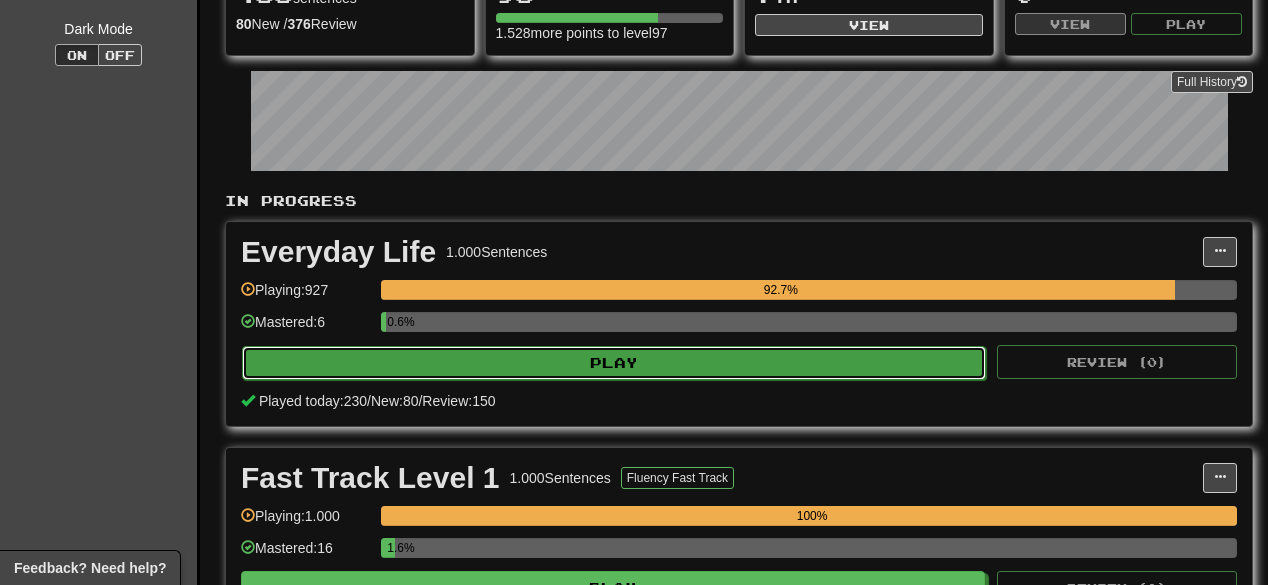 click on "Play" at bounding box center (614, 363) 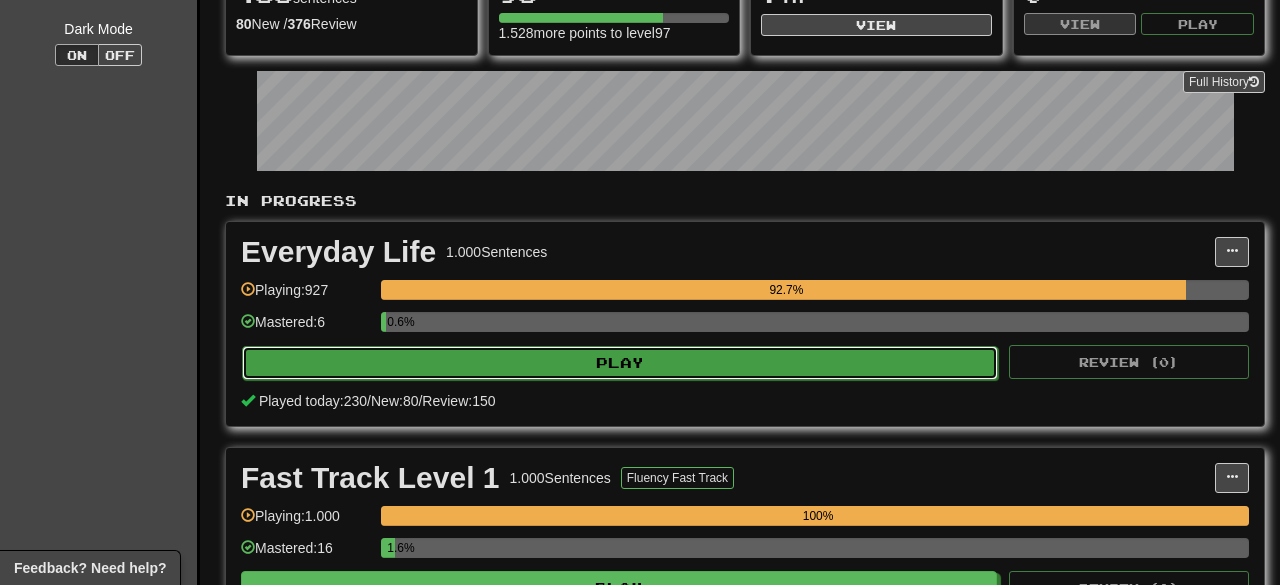 select on "**" 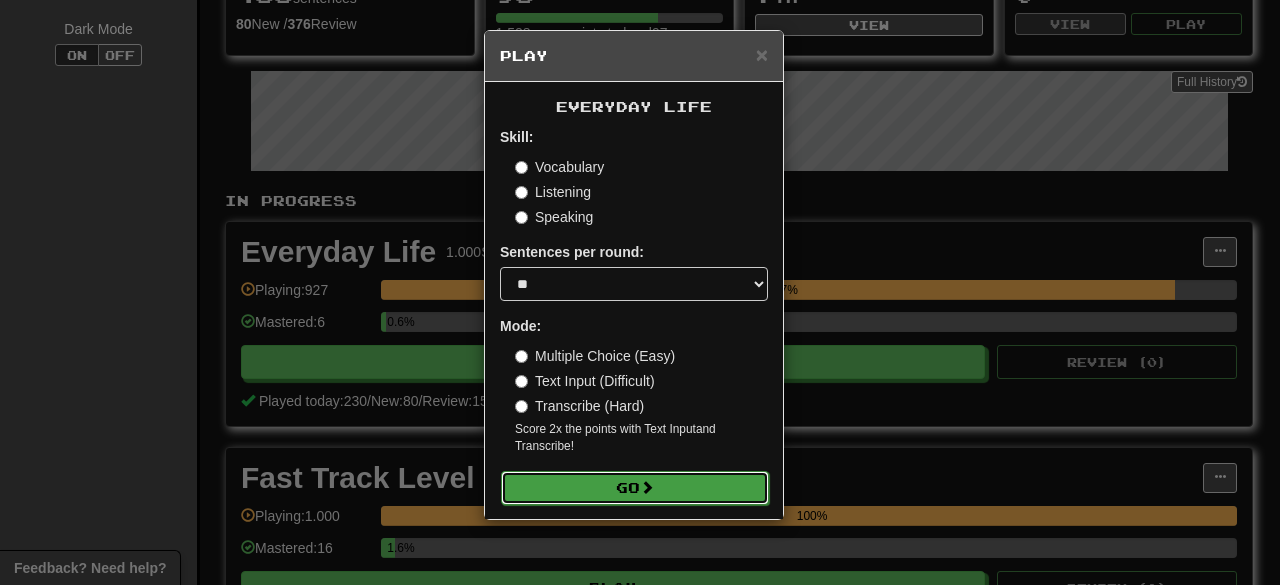 click on "Go" at bounding box center [635, 488] 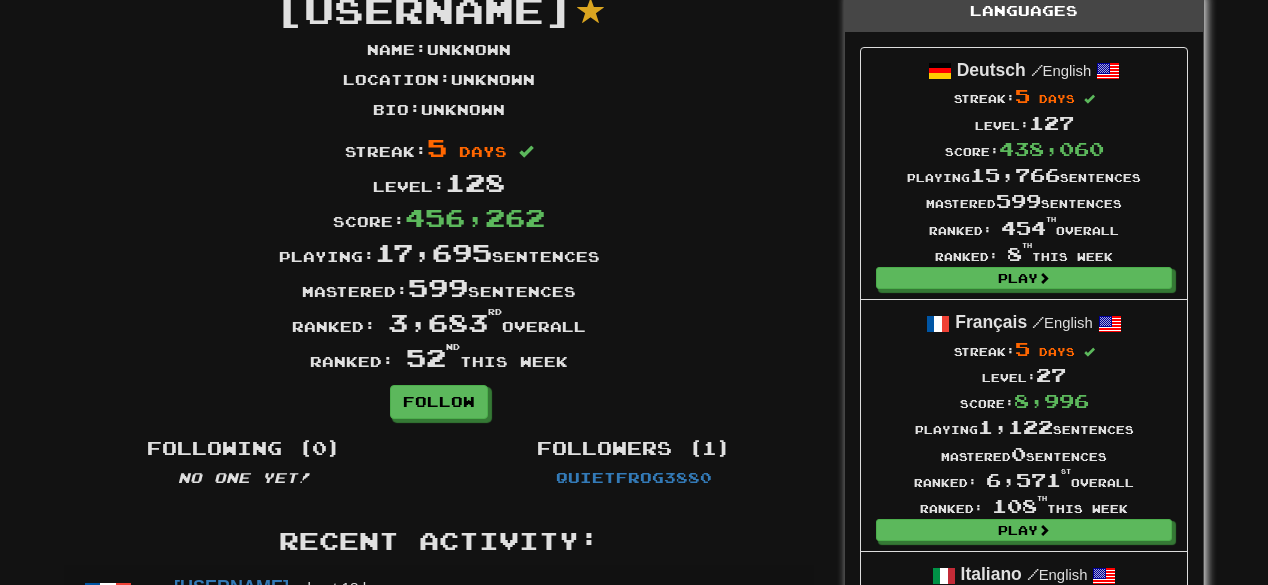 scroll, scrollTop: 80, scrollLeft: 0, axis: vertical 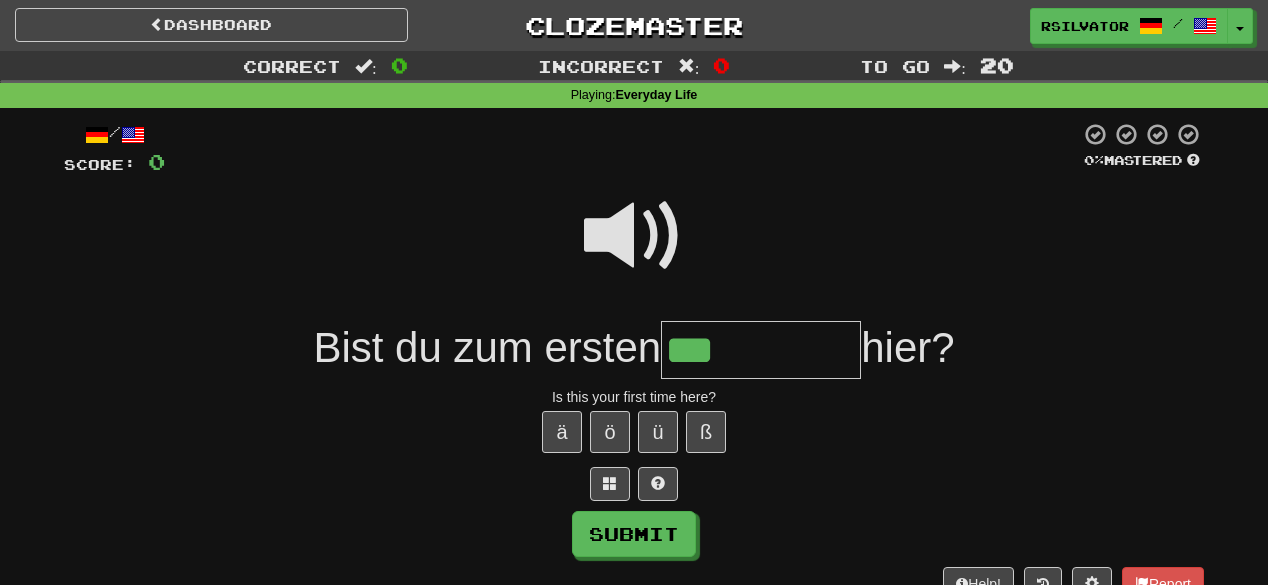 type on "***" 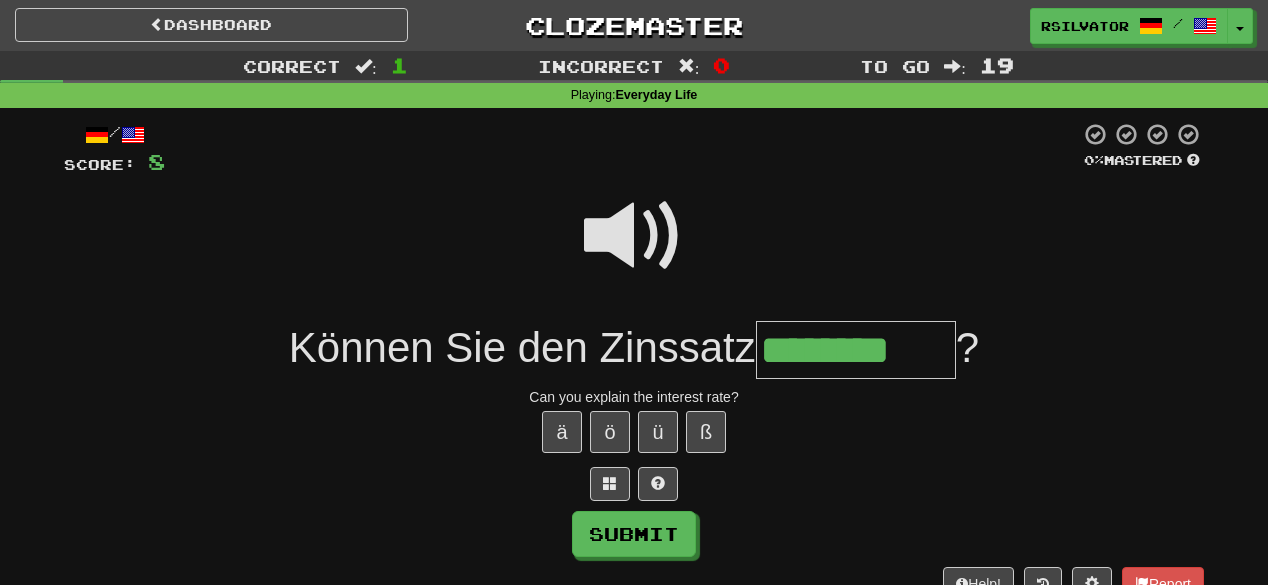 type on "********" 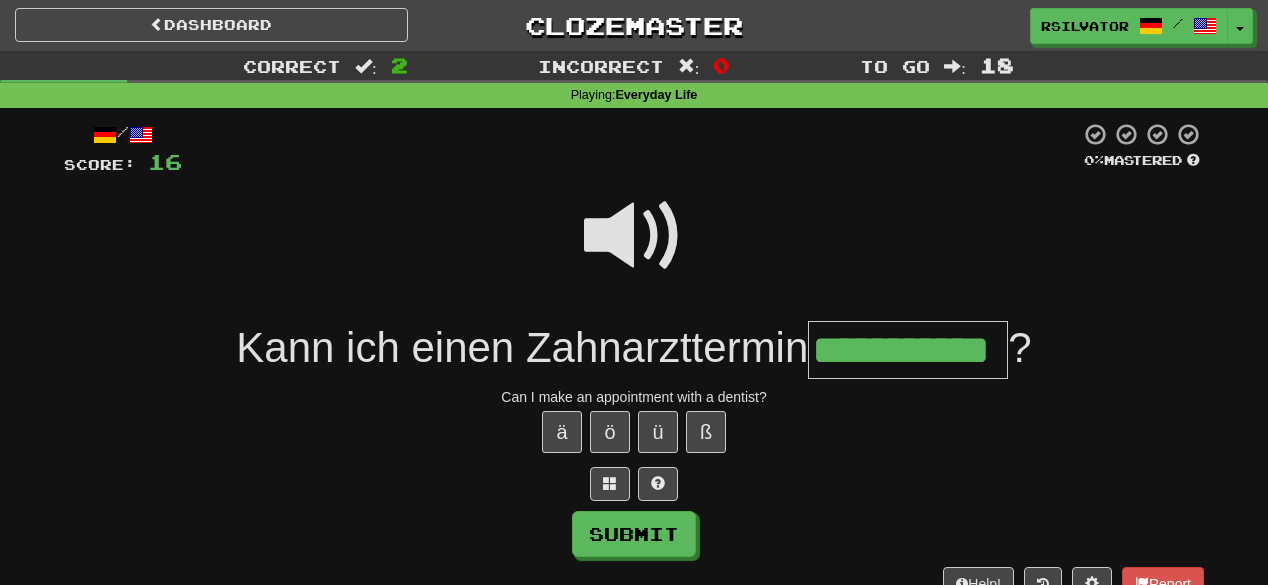 scroll, scrollTop: 0, scrollLeft: 28, axis: horizontal 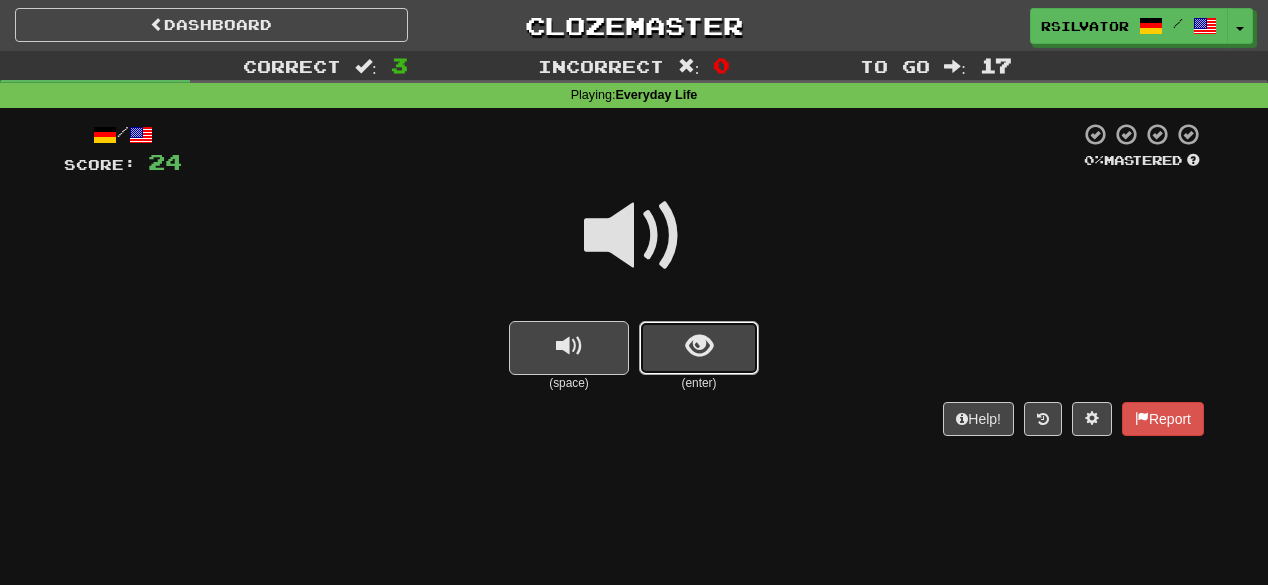click at bounding box center [699, 348] 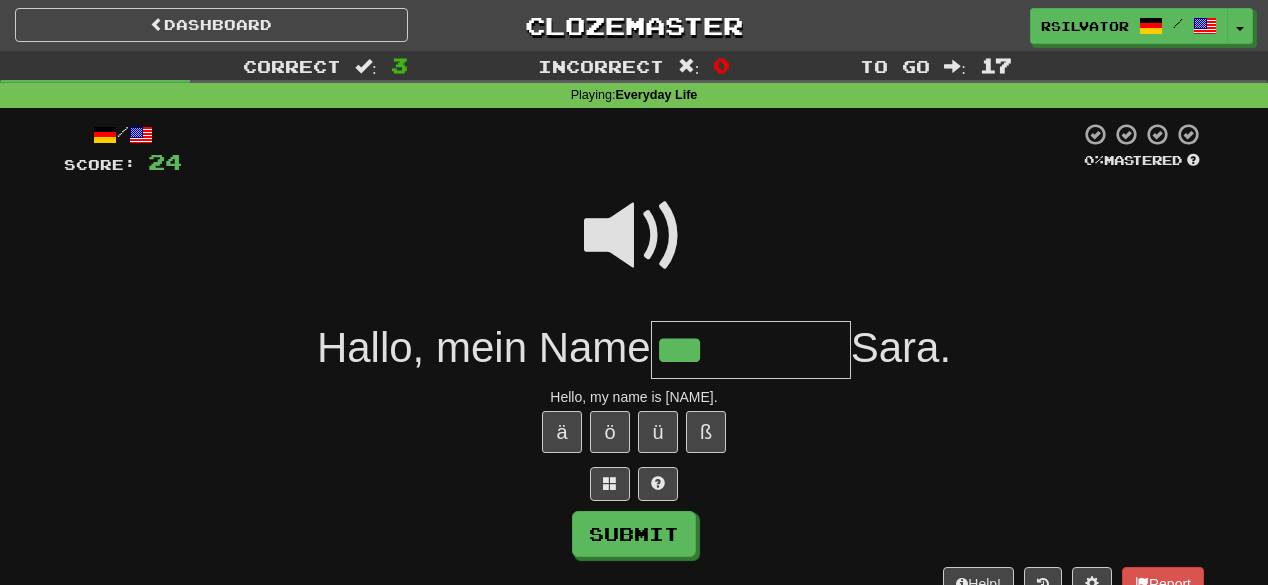 type on "***" 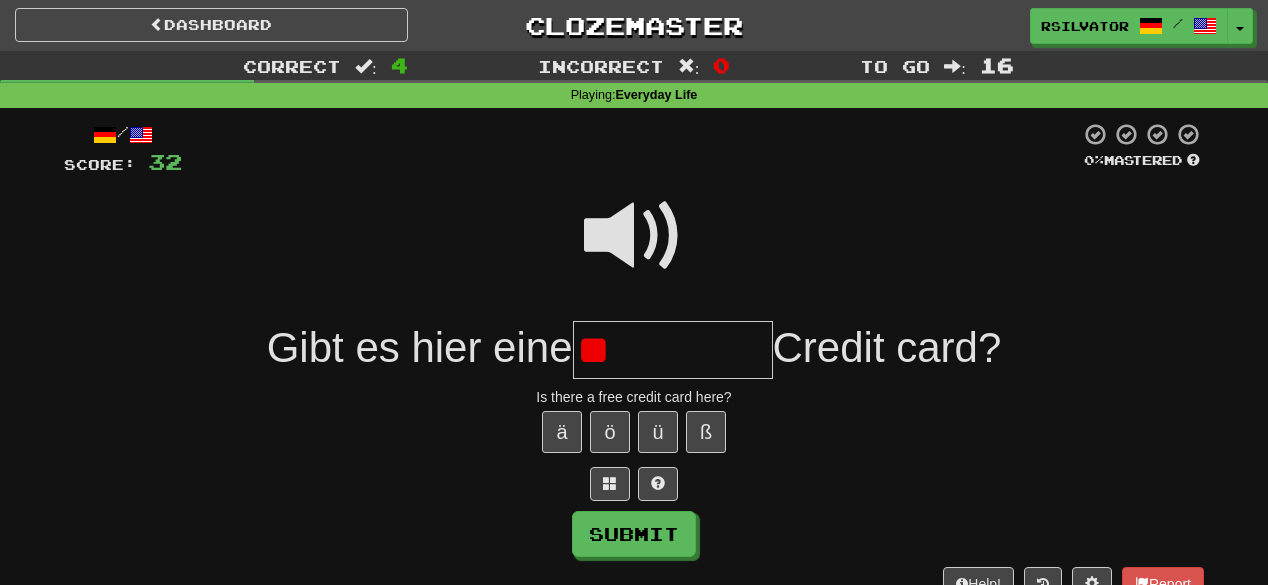 type on "*" 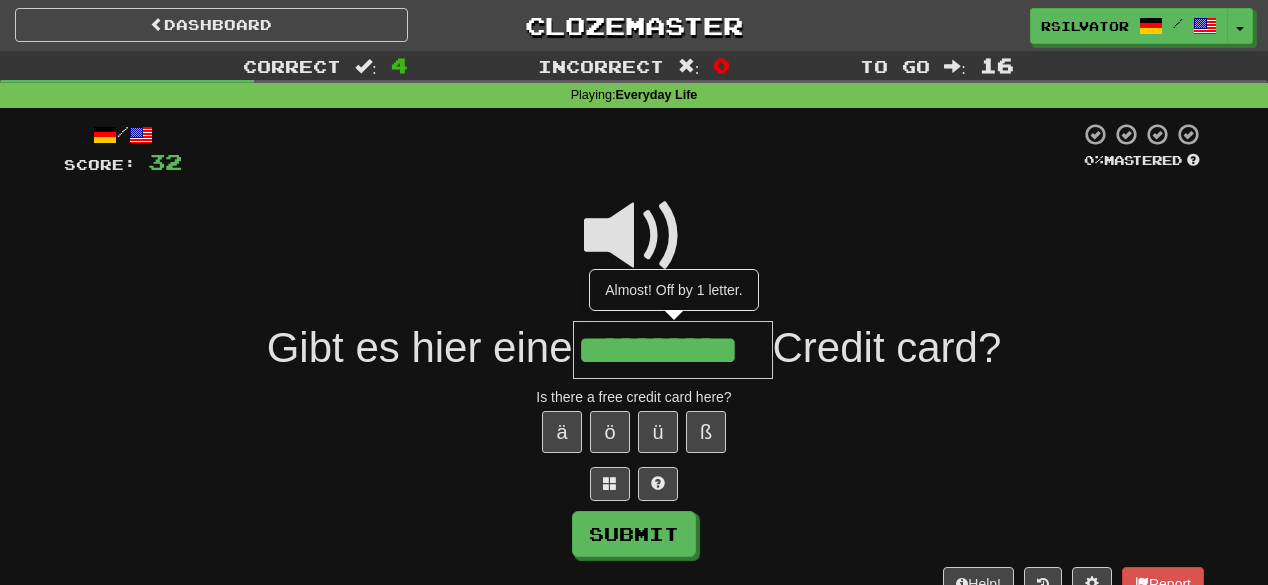scroll, scrollTop: 0, scrollLeft: 8, axis: horizontal 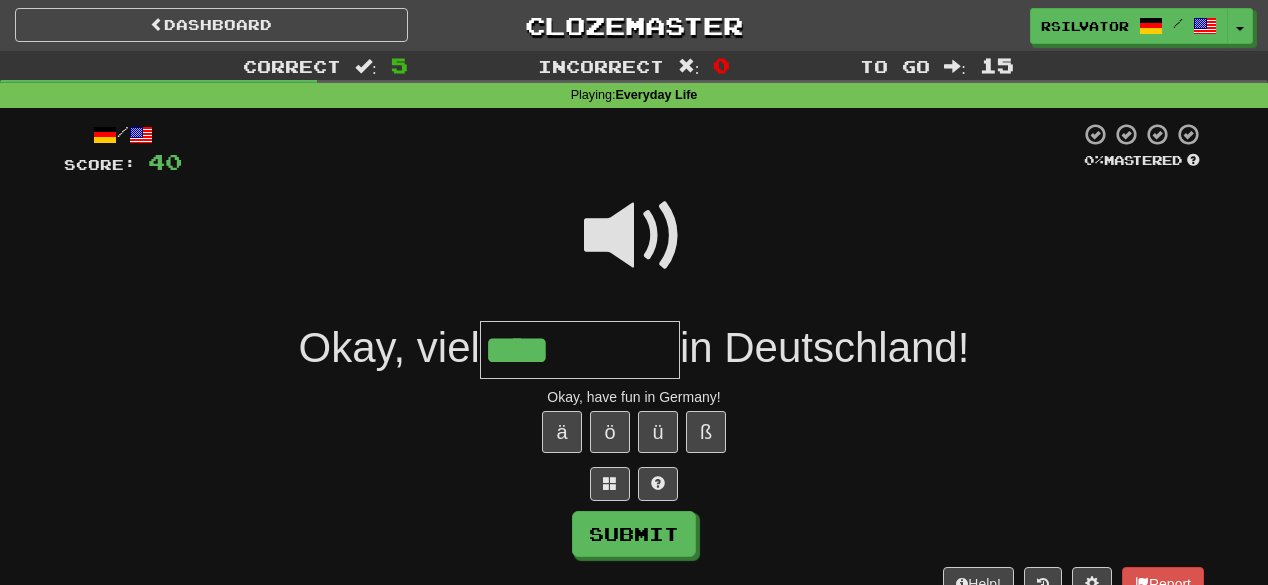 type on "****" 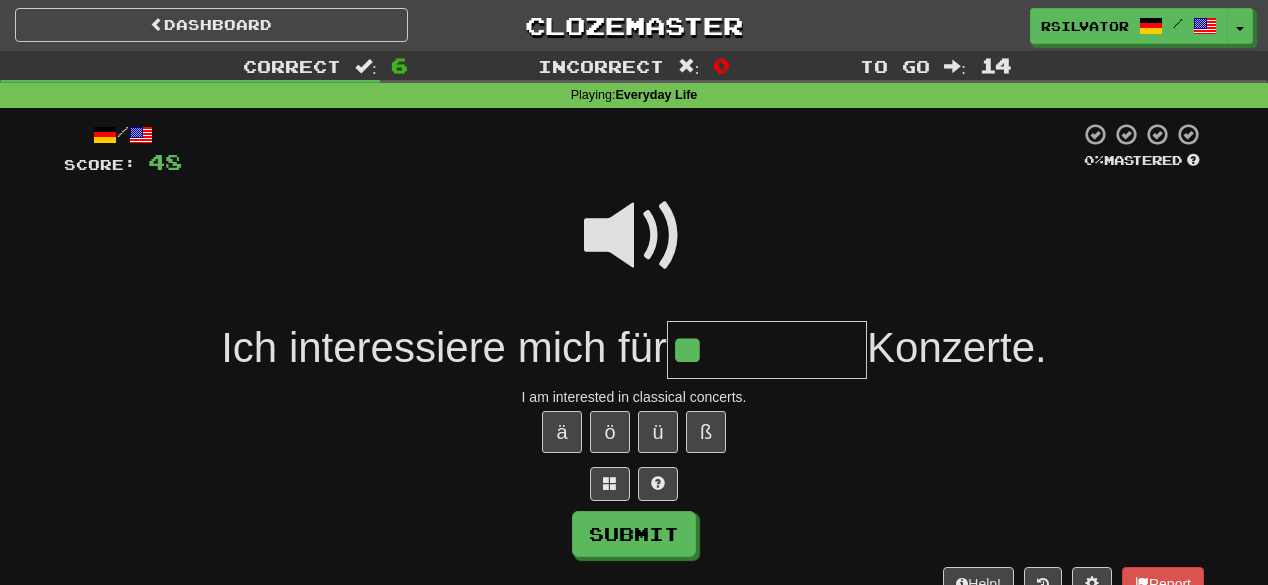type on "*" 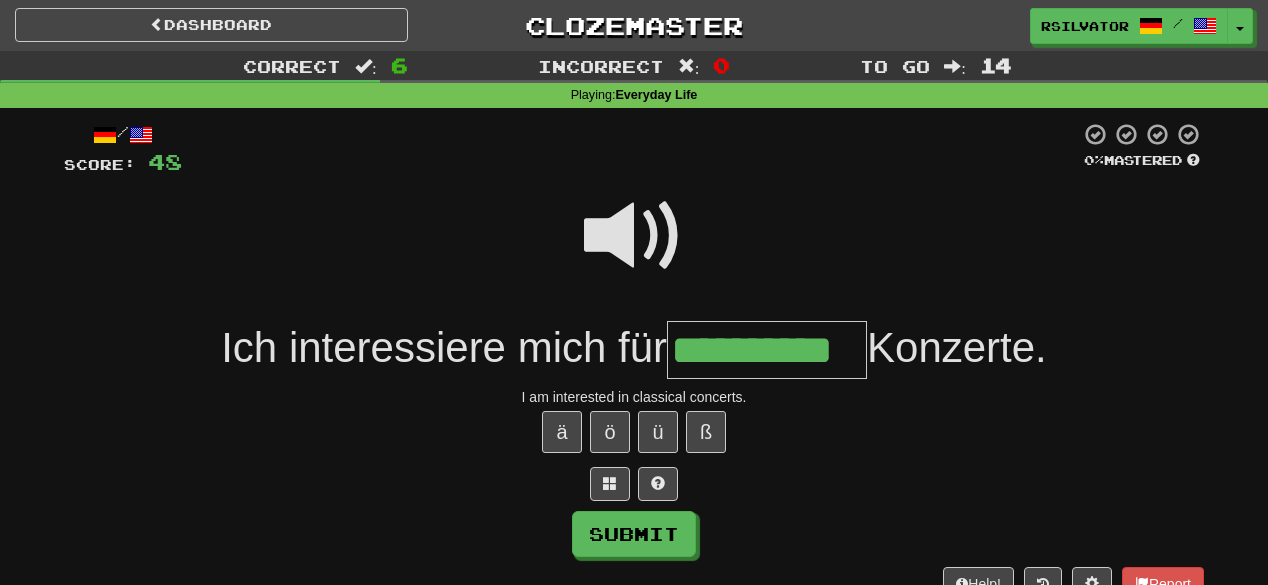 type on "**********" 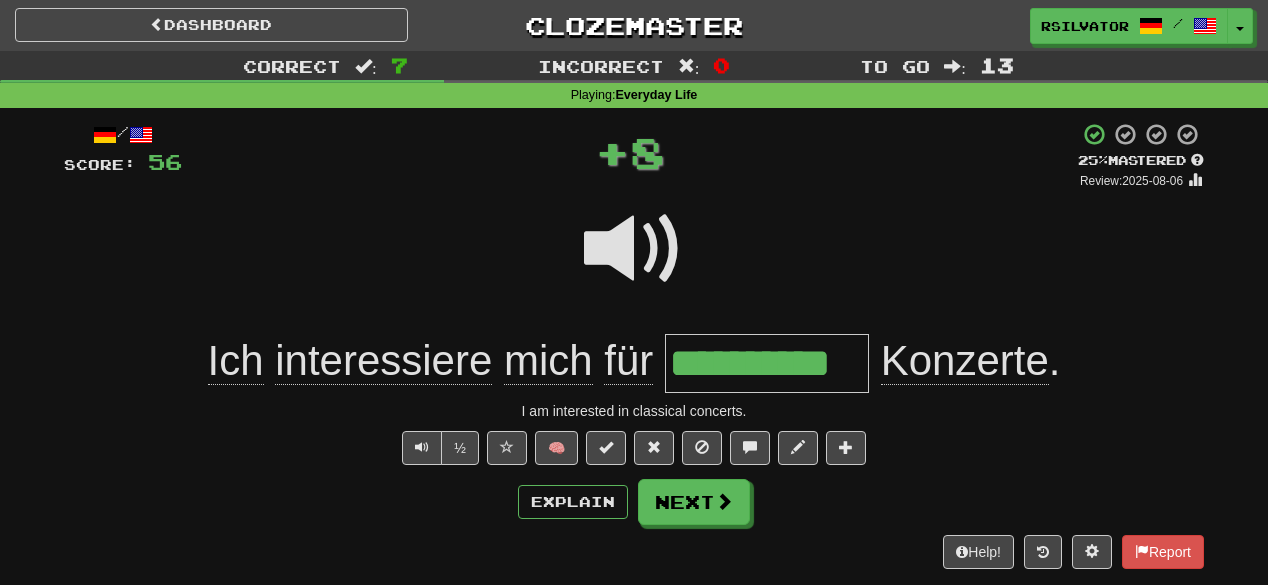 scroll, scrollTop: 0, scrollLeft: 0, axis: both 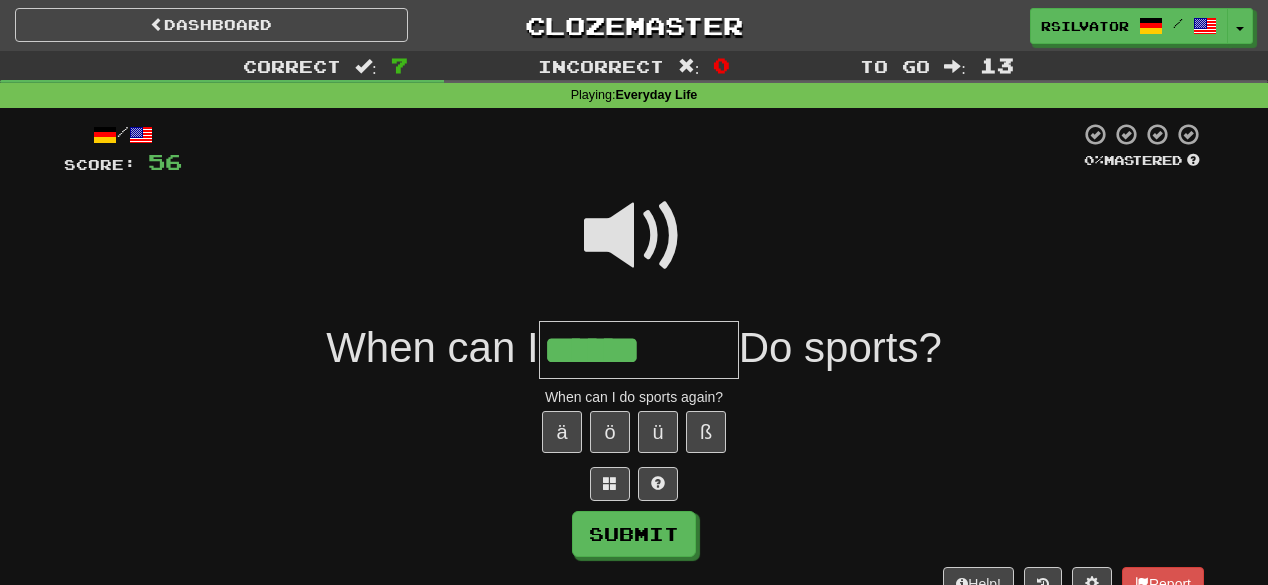 type on "******" 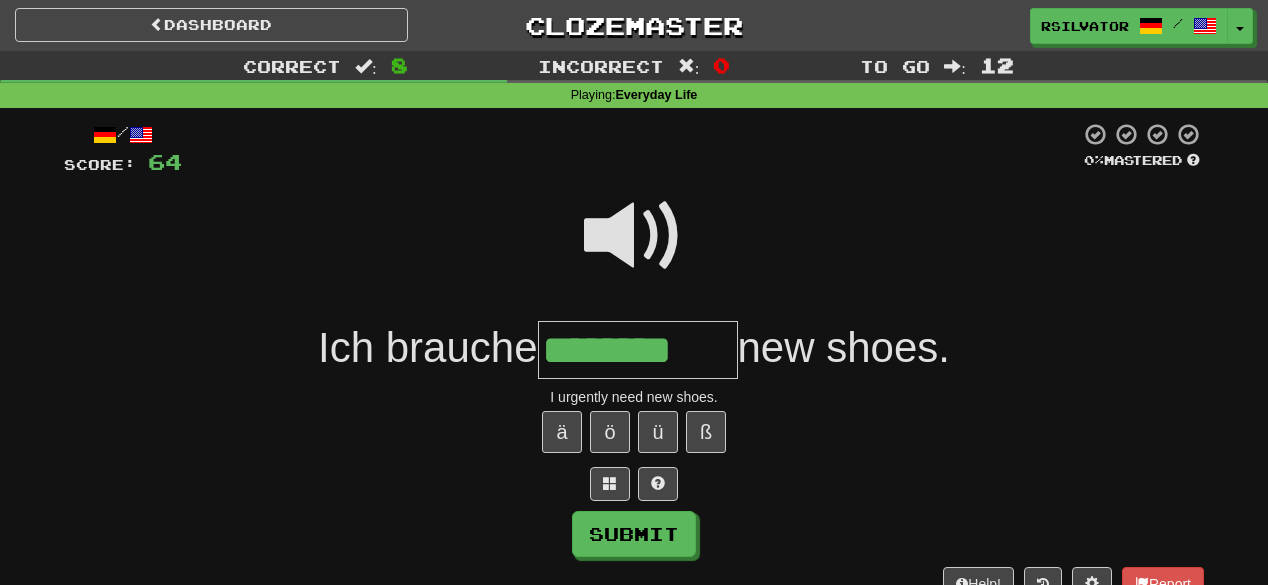 type on "********" 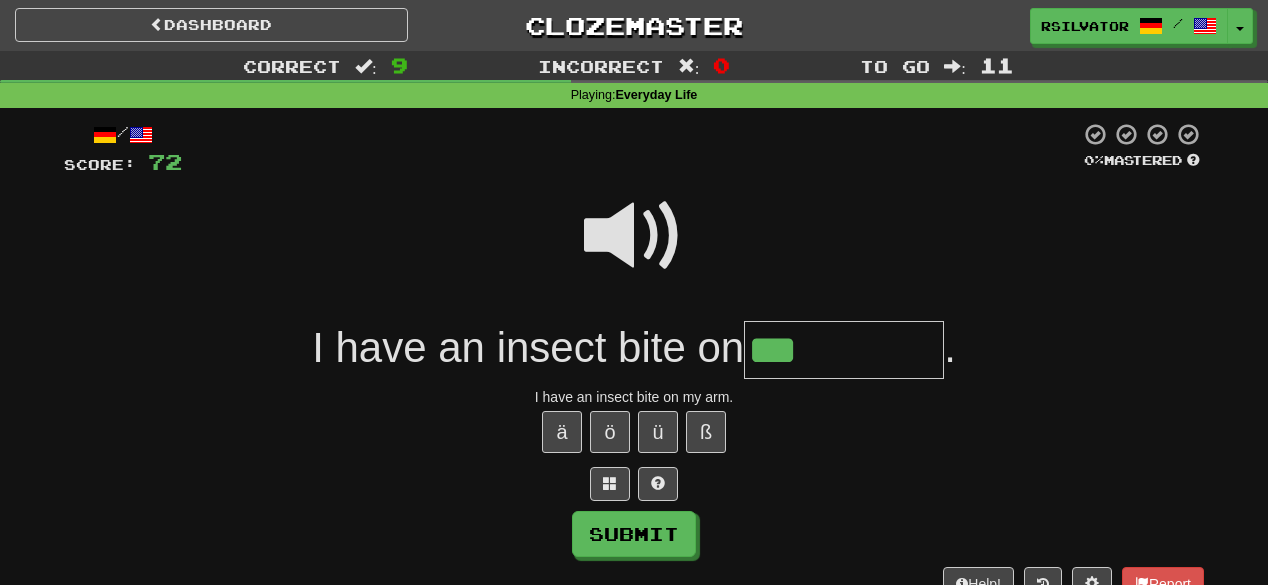type on "***" 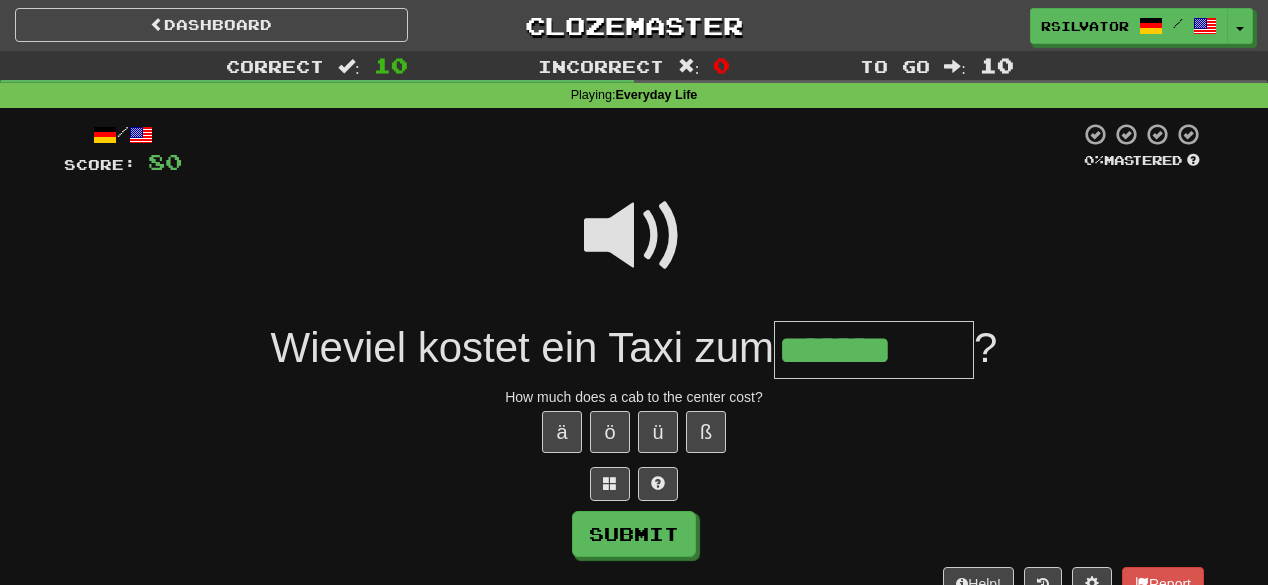 type on "*******" 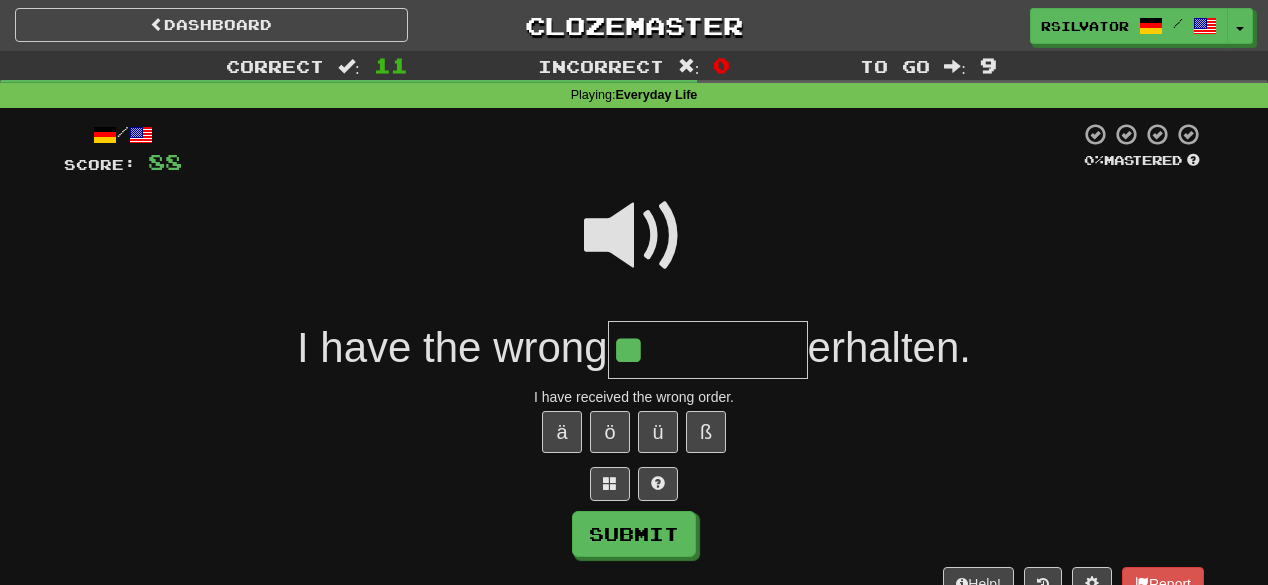 type on "*" 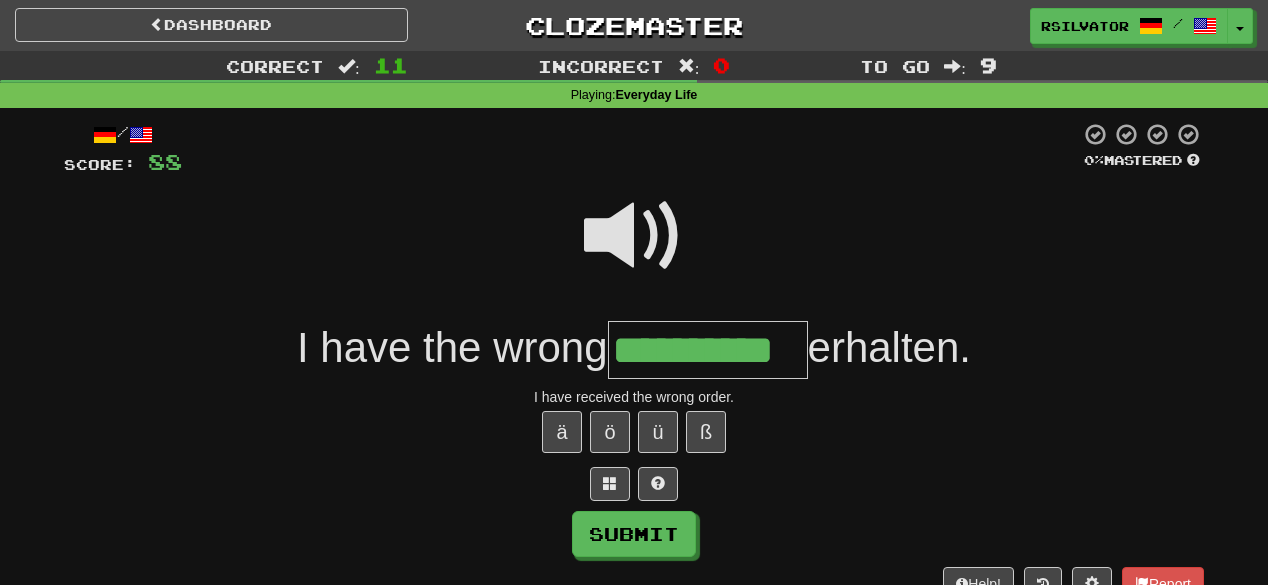scroll, scrollTop: 0, scrollLeft: 3, axis: horizontal 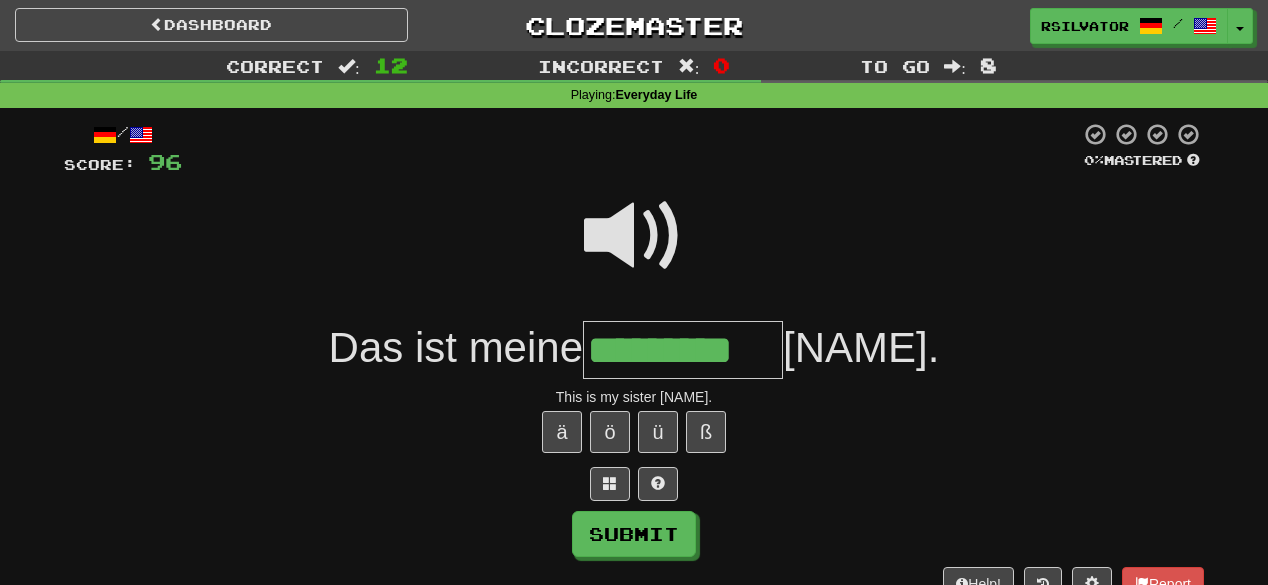 type on "*********" 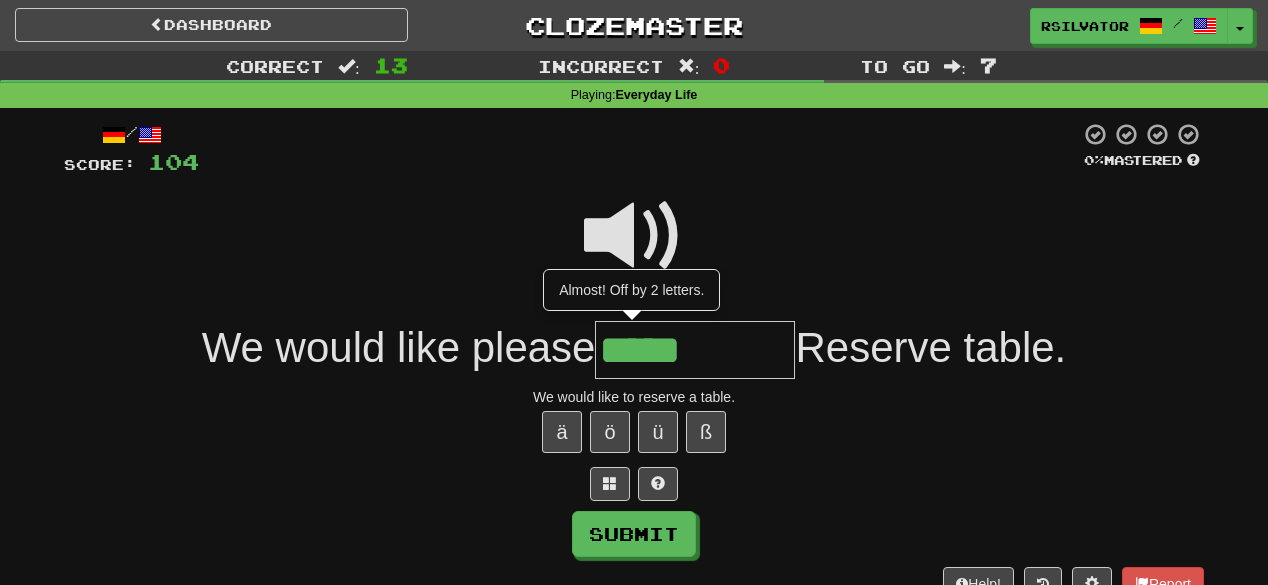 type on "*****" 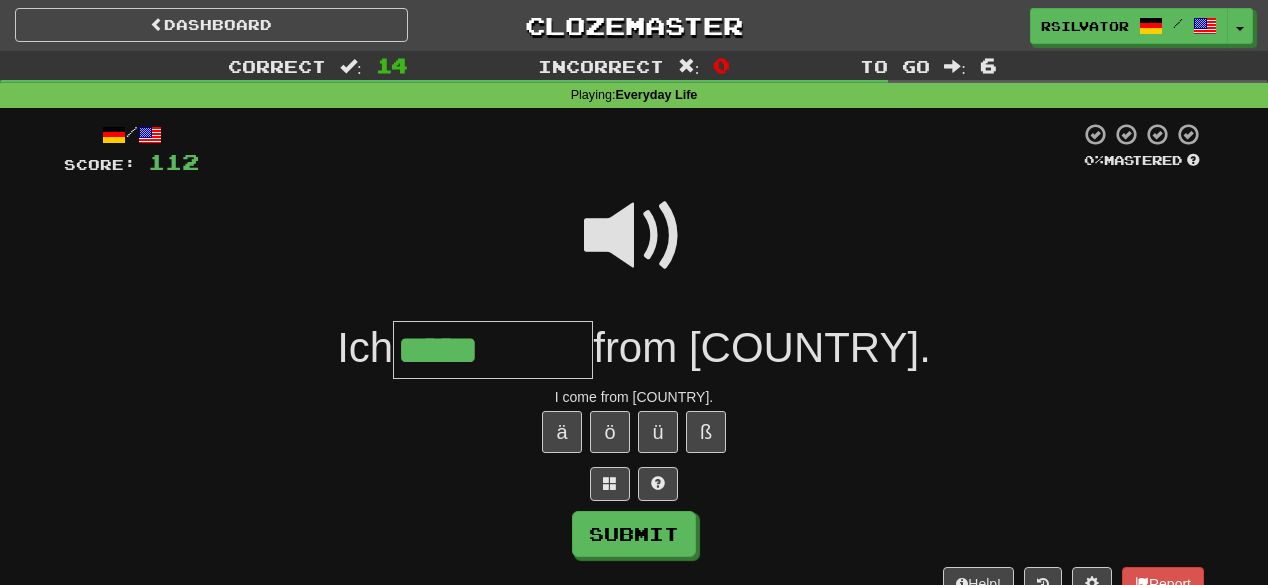 type on "*****" 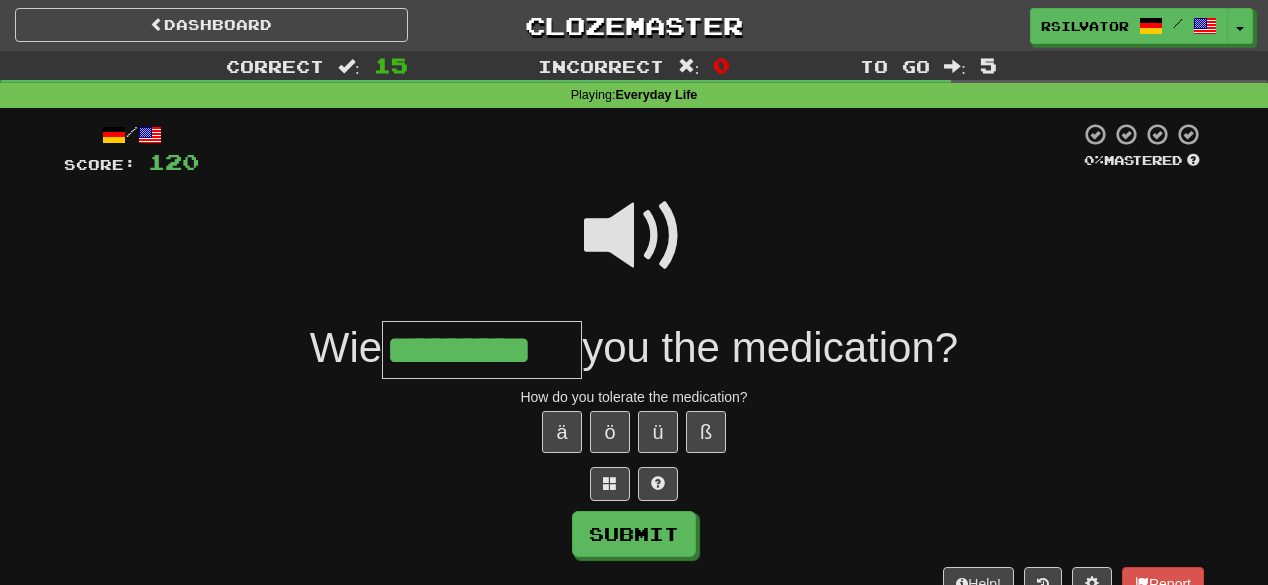 type on "*********" 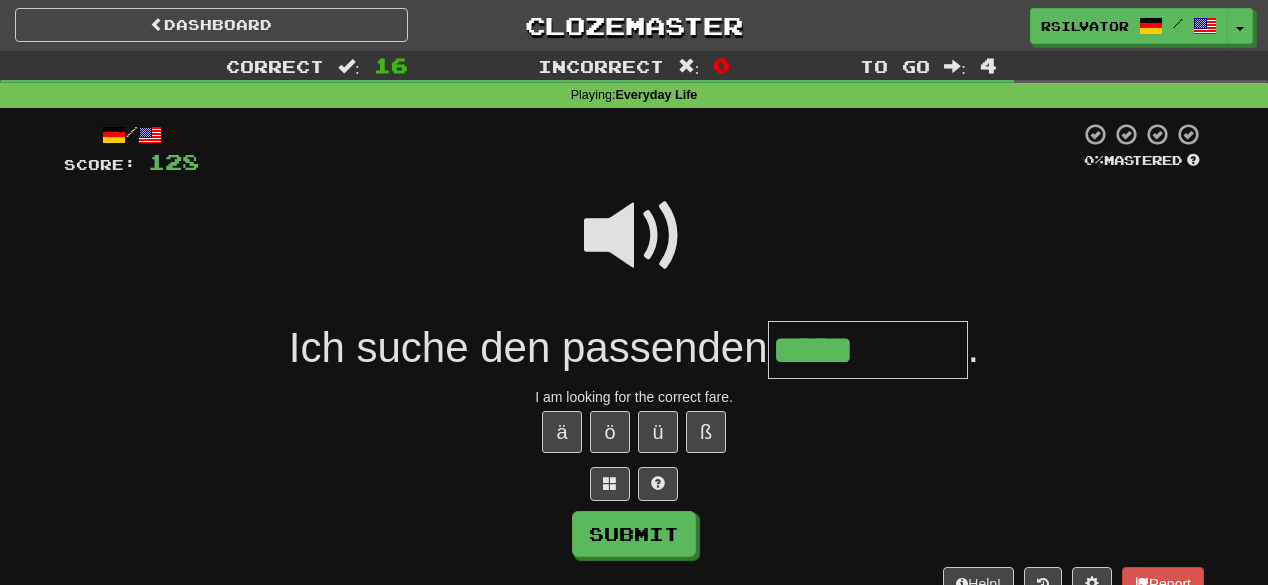 type on "*****" 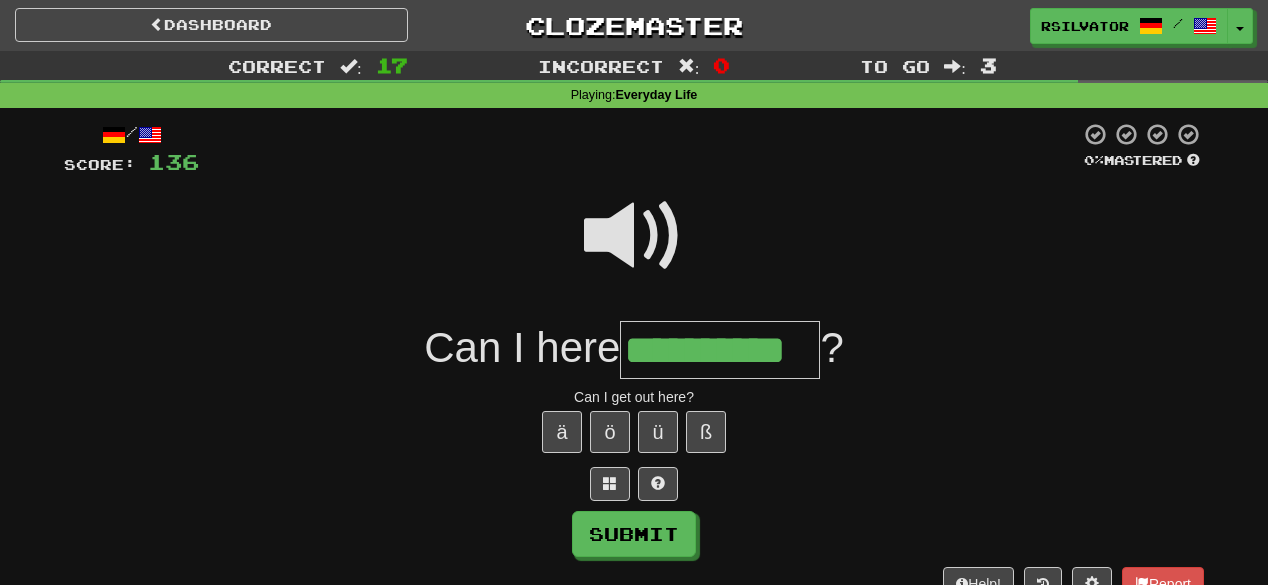 scroll, scrollTop: 0, scrollLeft: 10, axis: horizontal 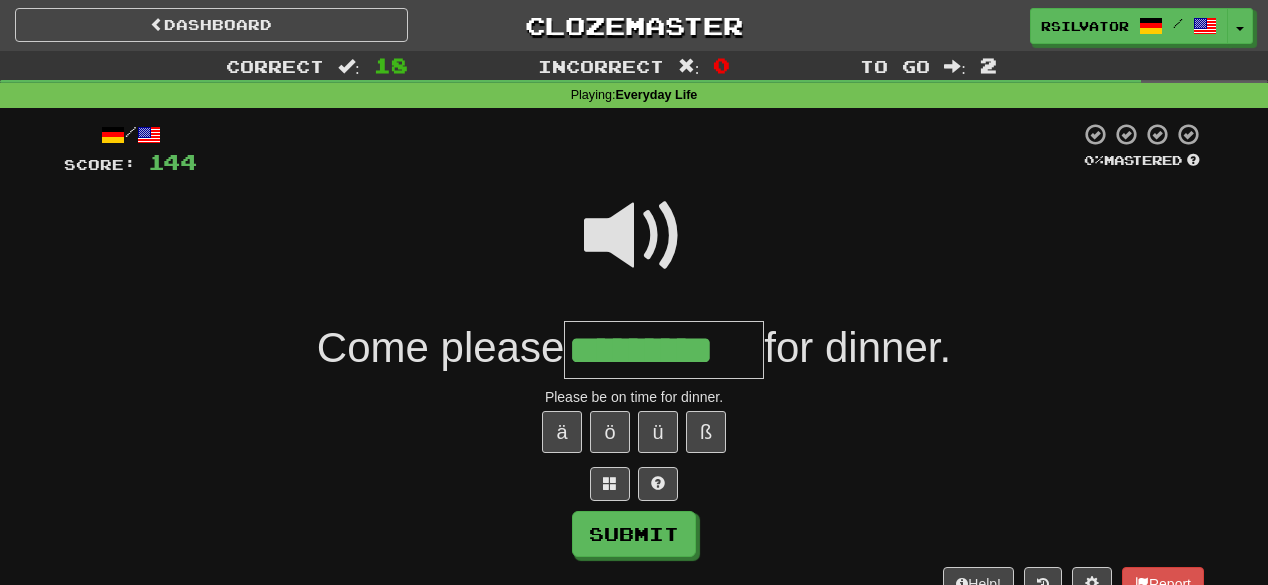 type on "*********" 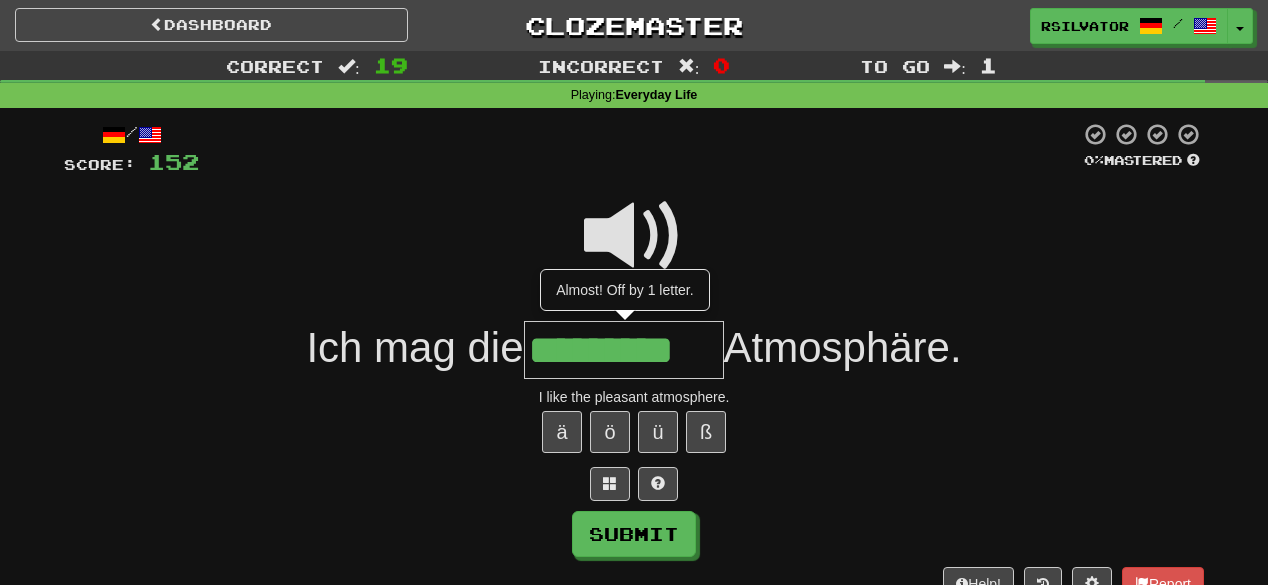 scroll, scrollTop: 0, scrollLeft: 28, axis: horizontal 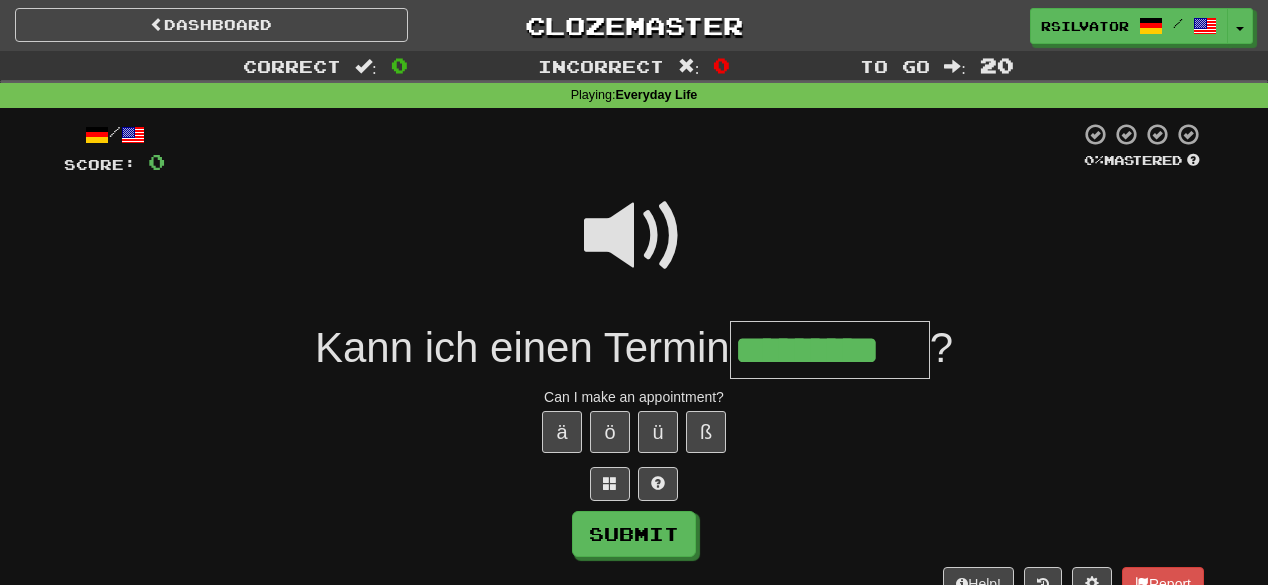 type on "*********" 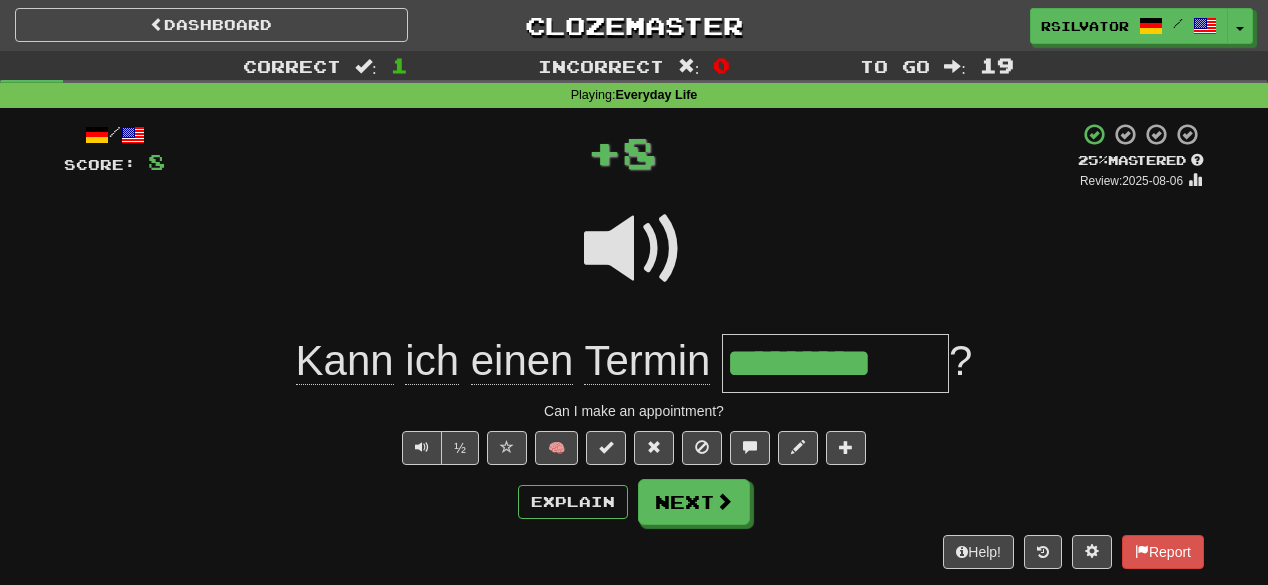 scroll, scrollTop: 0, scrollLeft: 0, axis: both 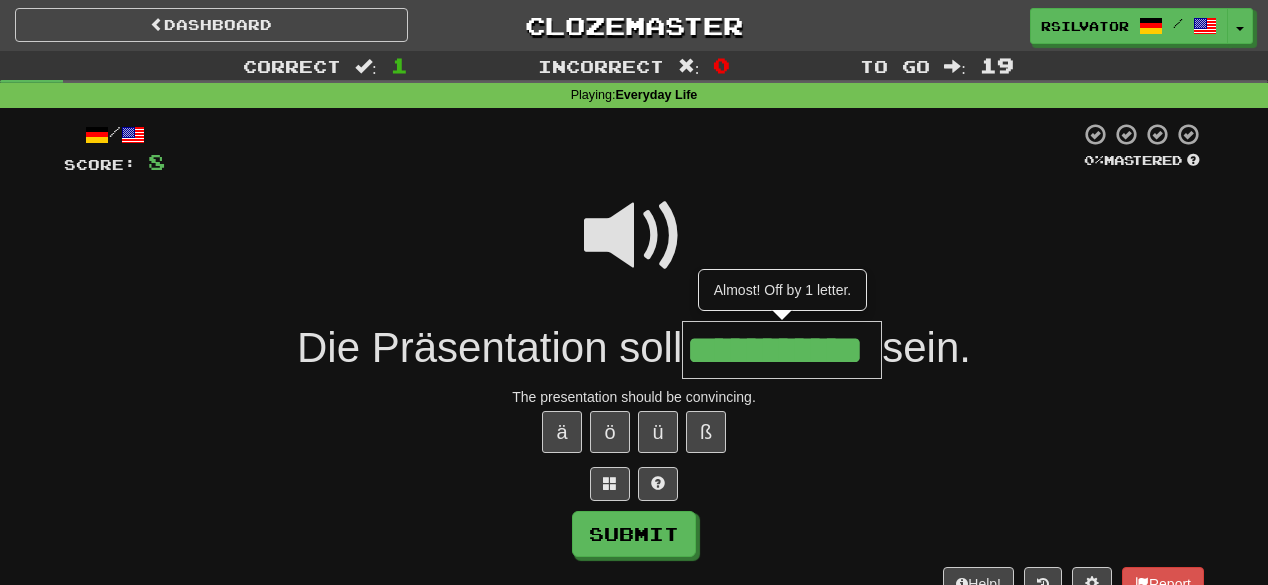 type on "**********" 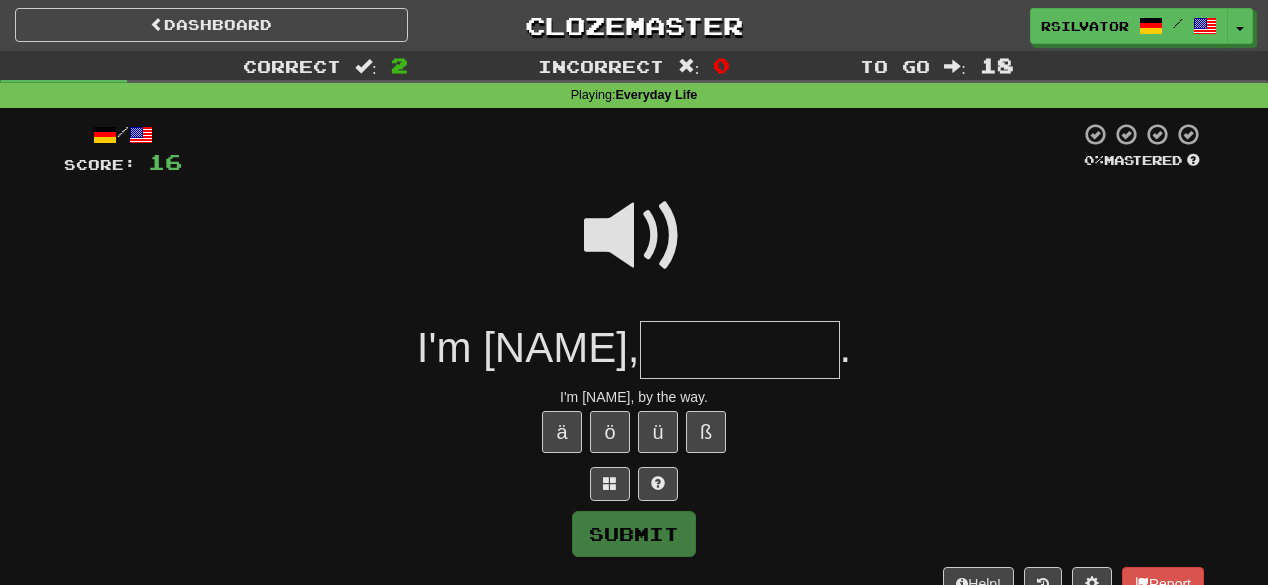 type on "*" 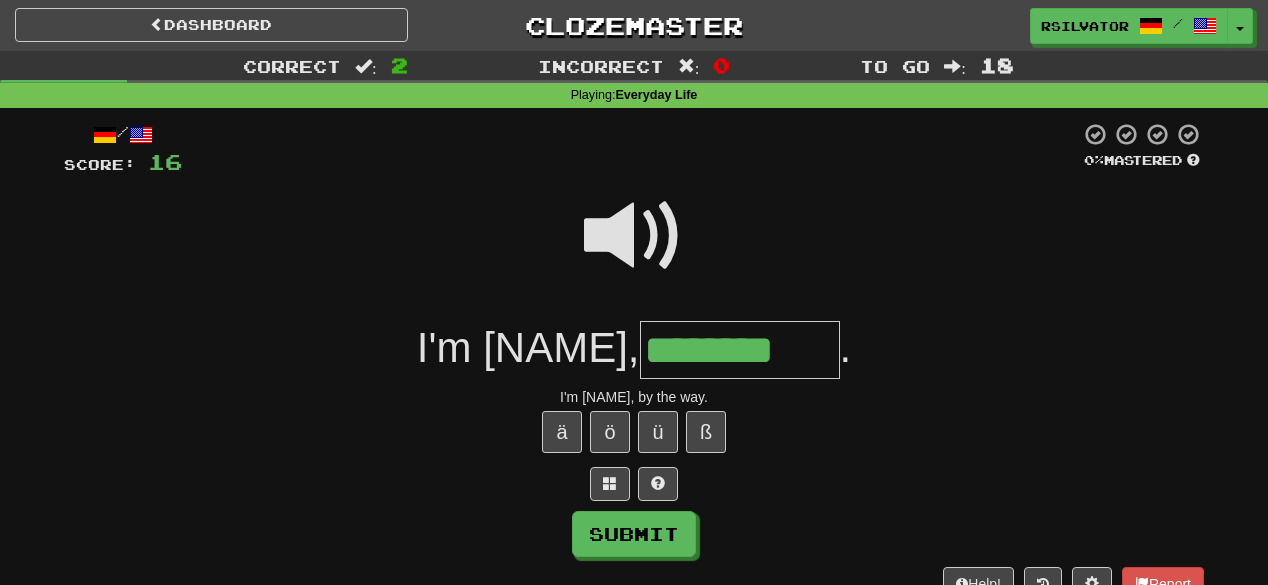 type on "********" 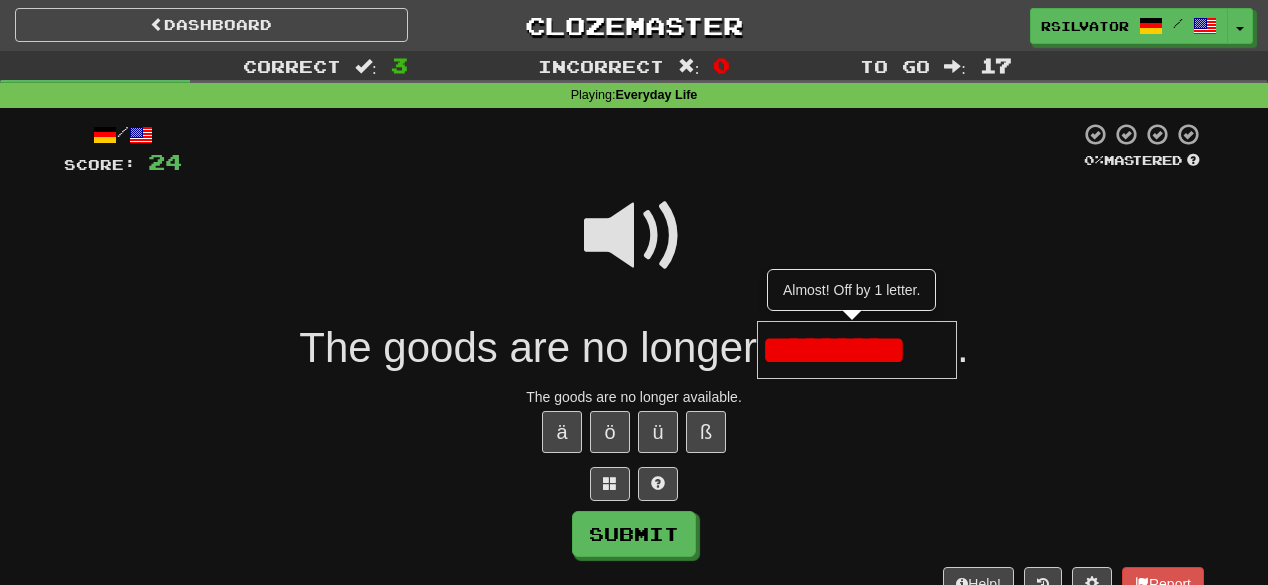 scroll, scrollTop: 0, scrollLeft: 0, axis: both 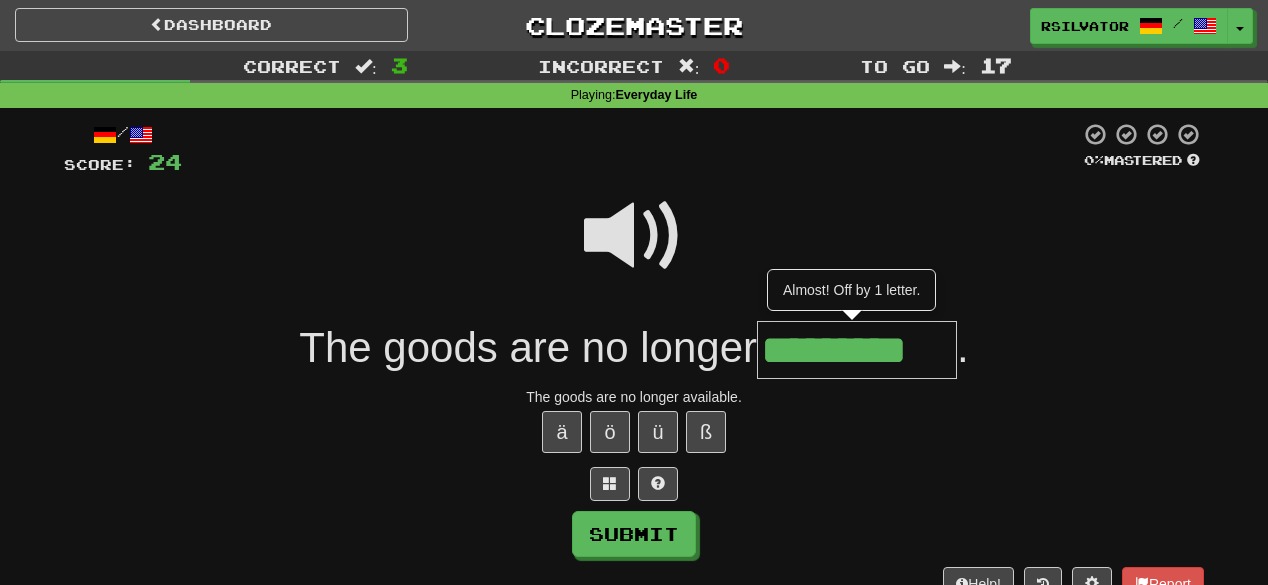 type on "*********" 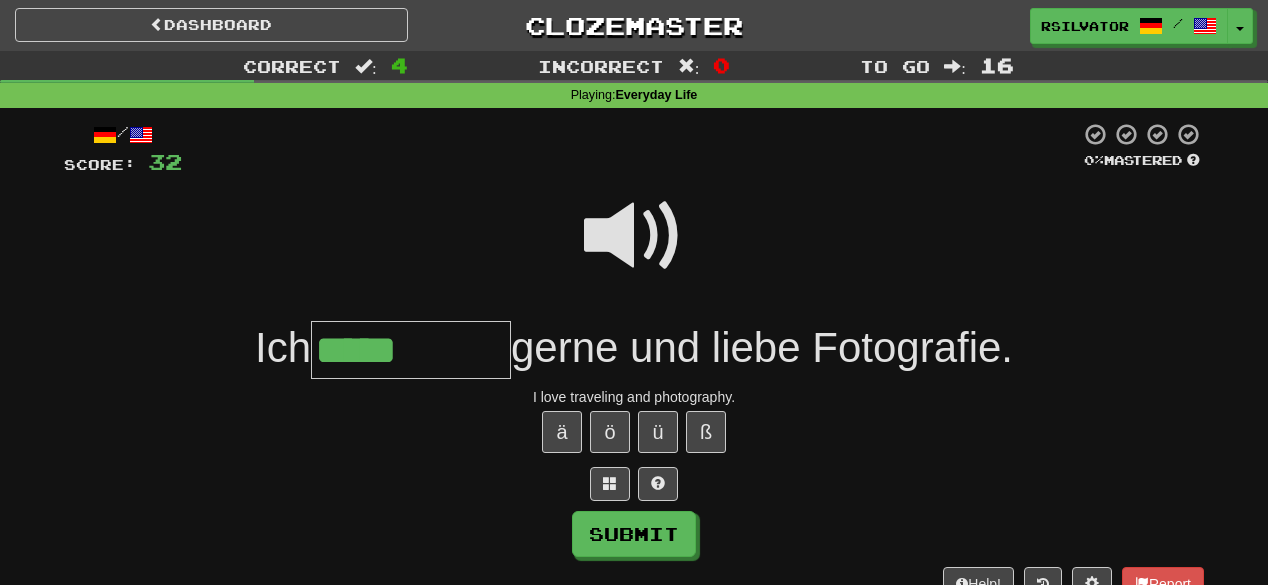 type on "*****" 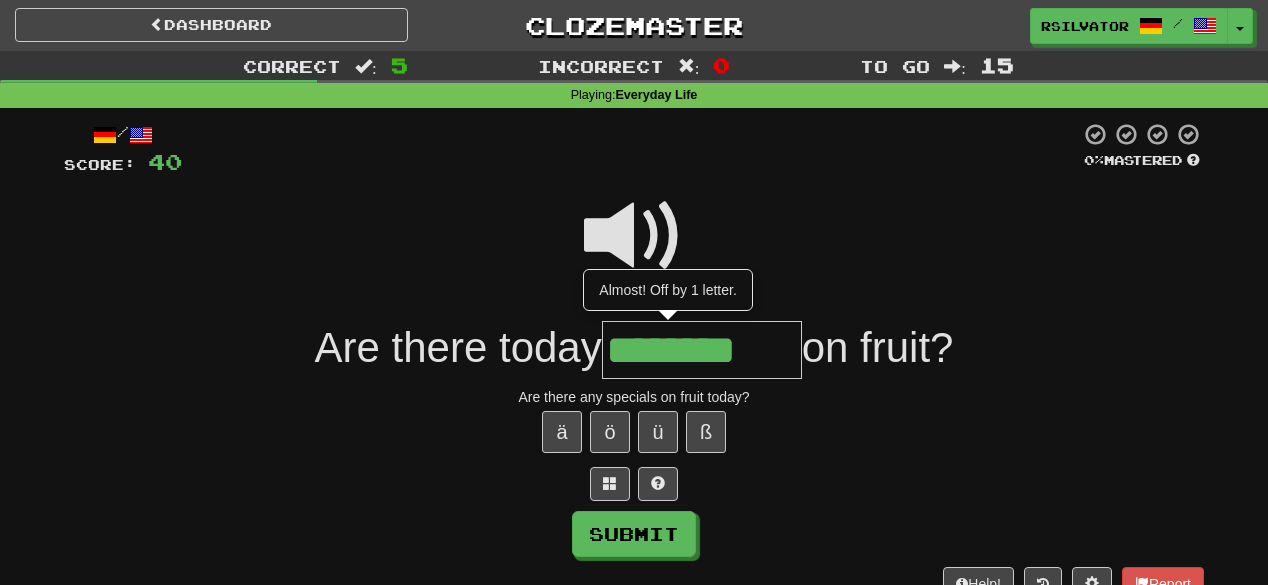 type on "********" 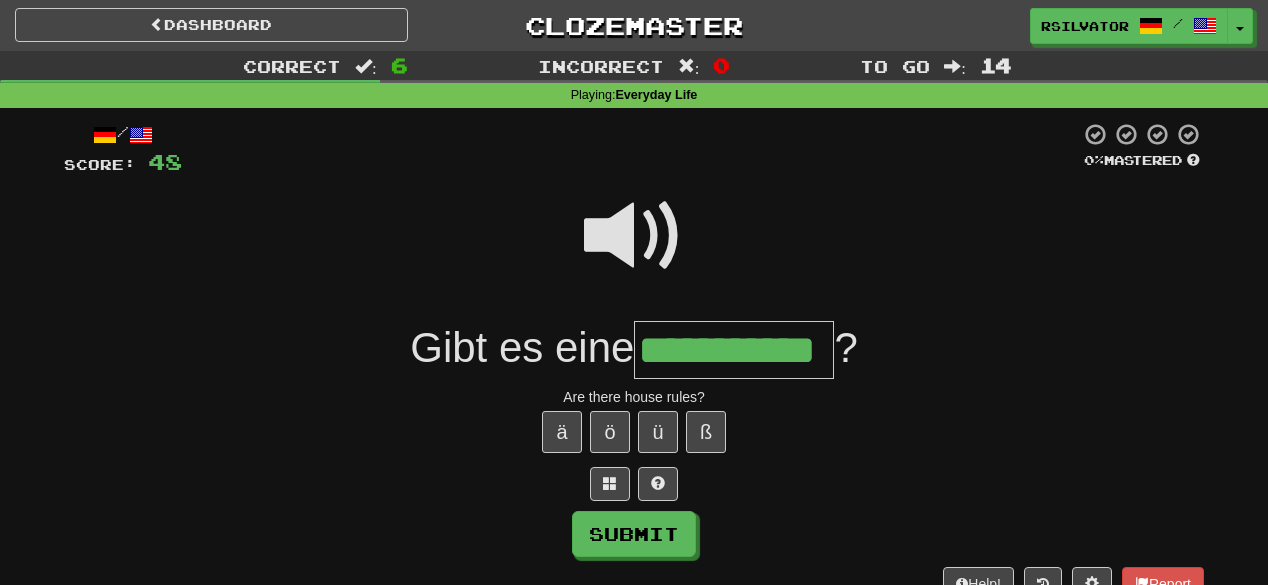 scroll, scrollTop: 0, scrollLeft: 59, axis: horizontal 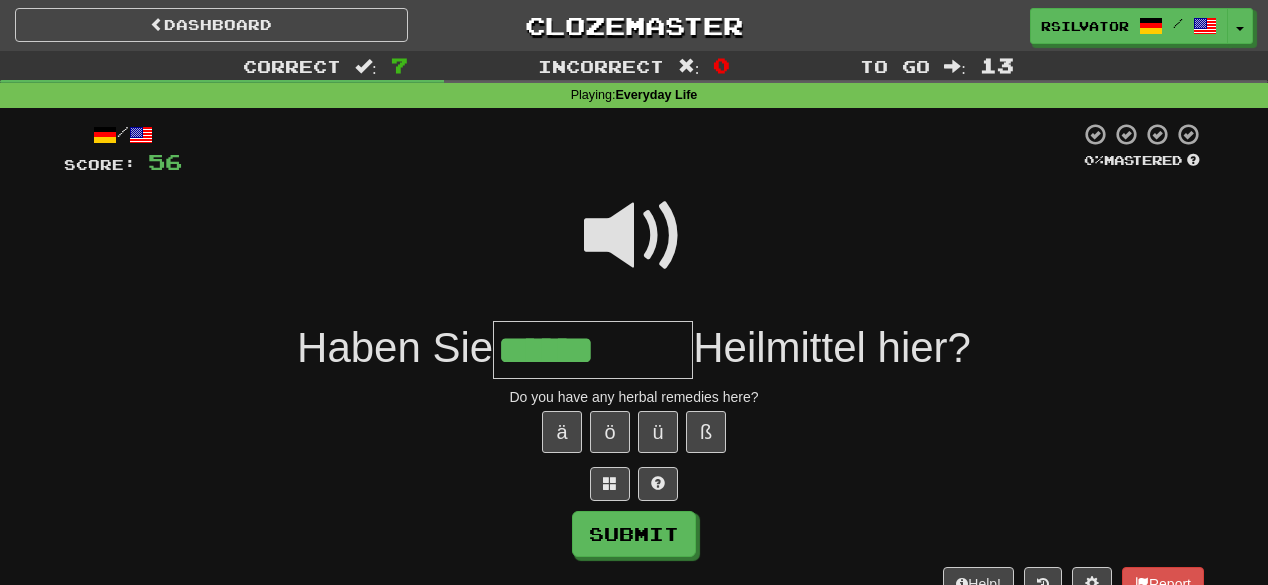 click on "ä ö ü ß" at bounding box center (634, 432) 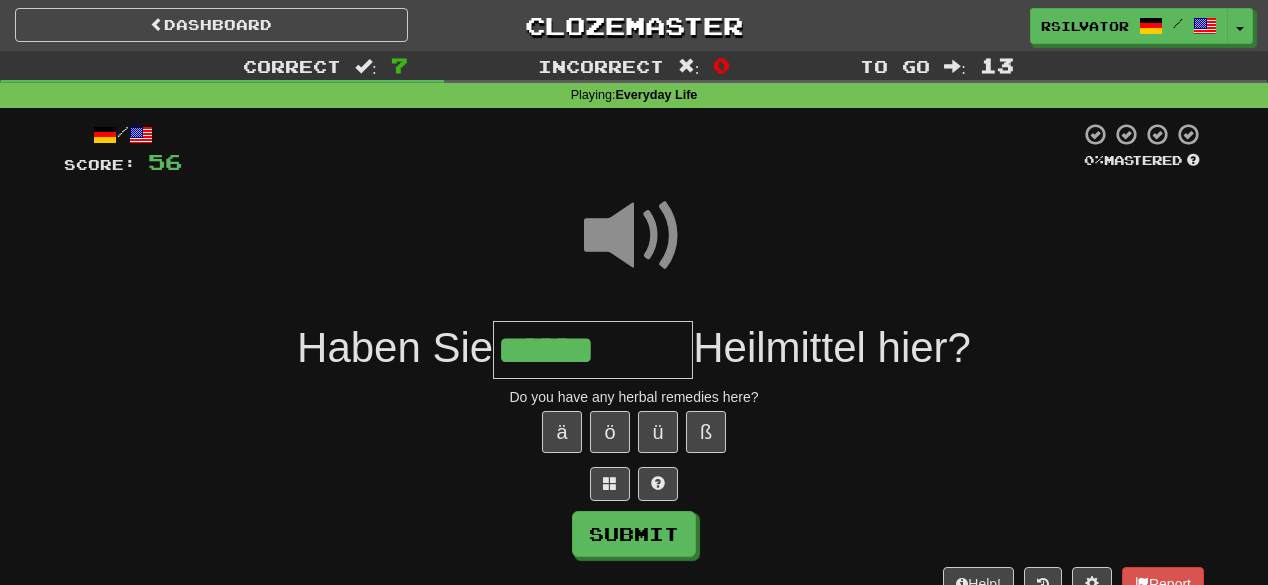 click on "******" at bounding box center (593, 350) 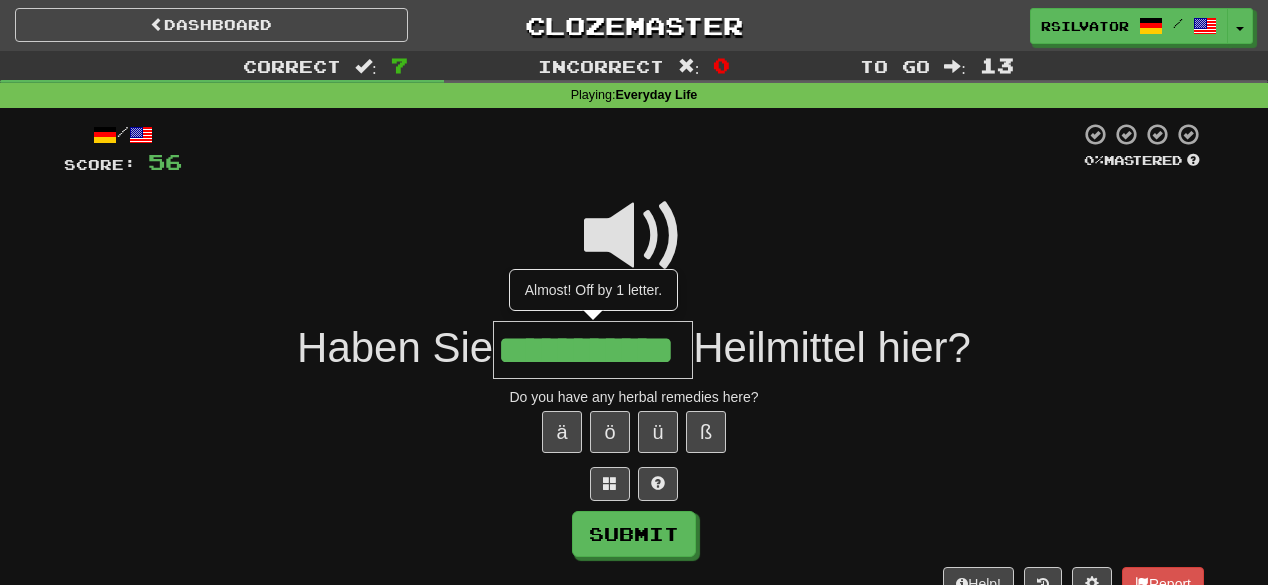 scroll, scrollTop: 0, scrollLeft: 5, axis: horizontal 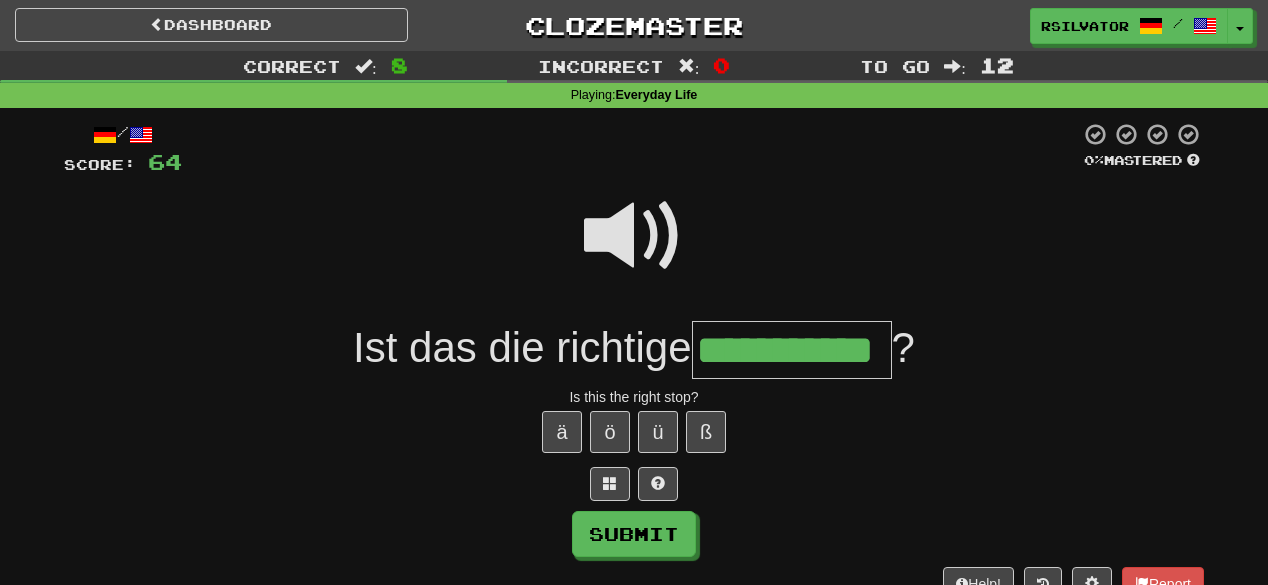 type on "**********" 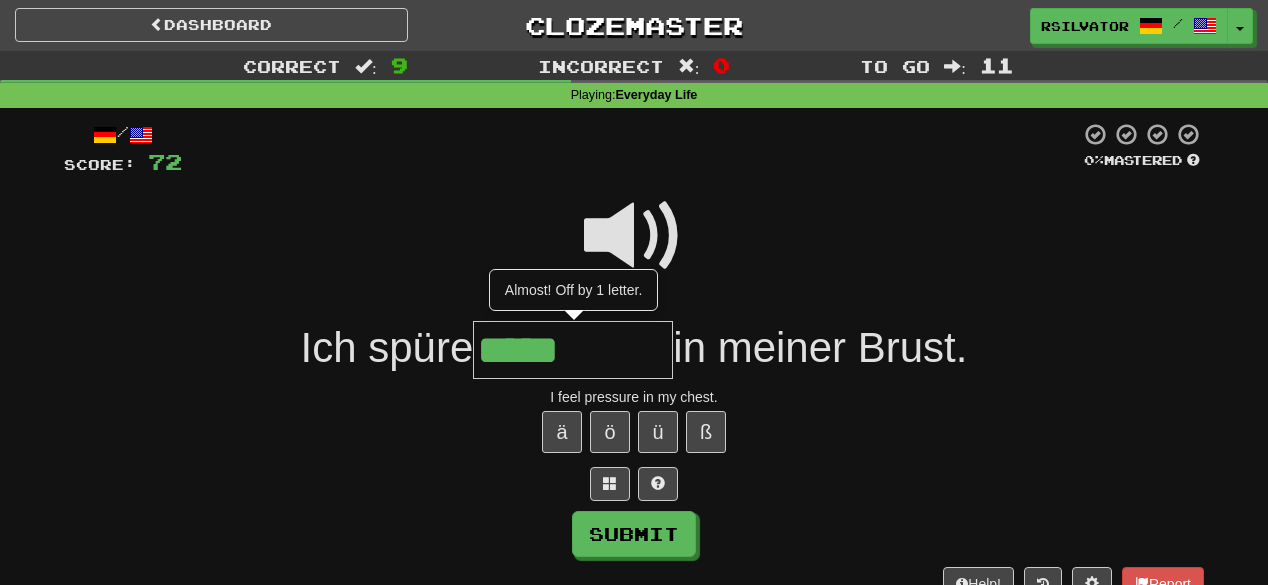 type on "*****" 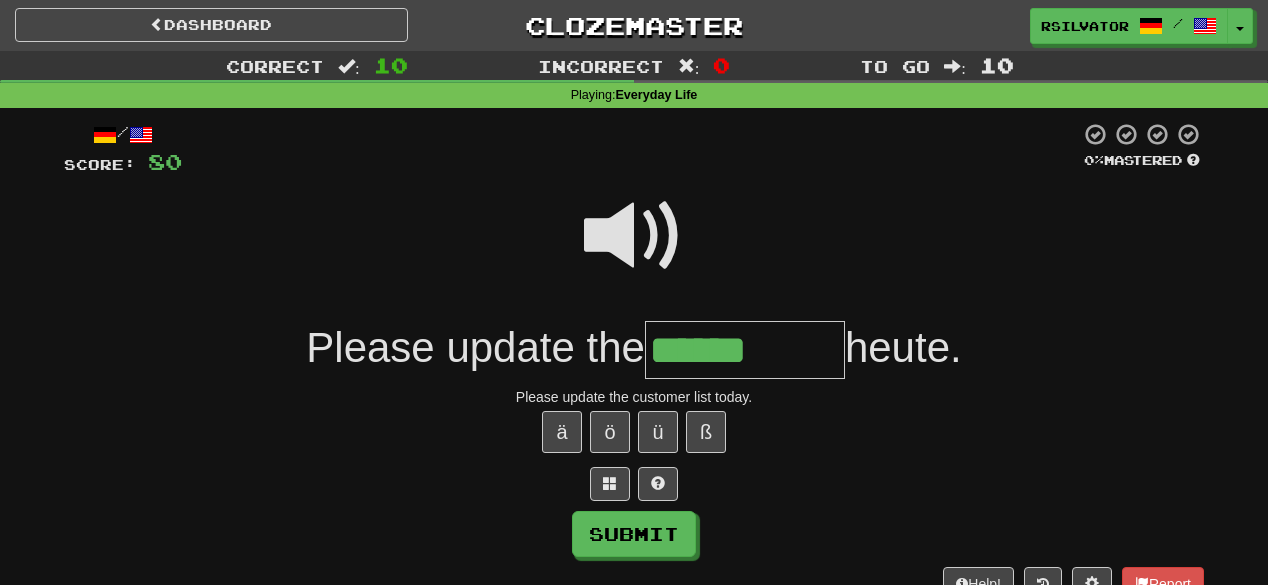 type on "**********" 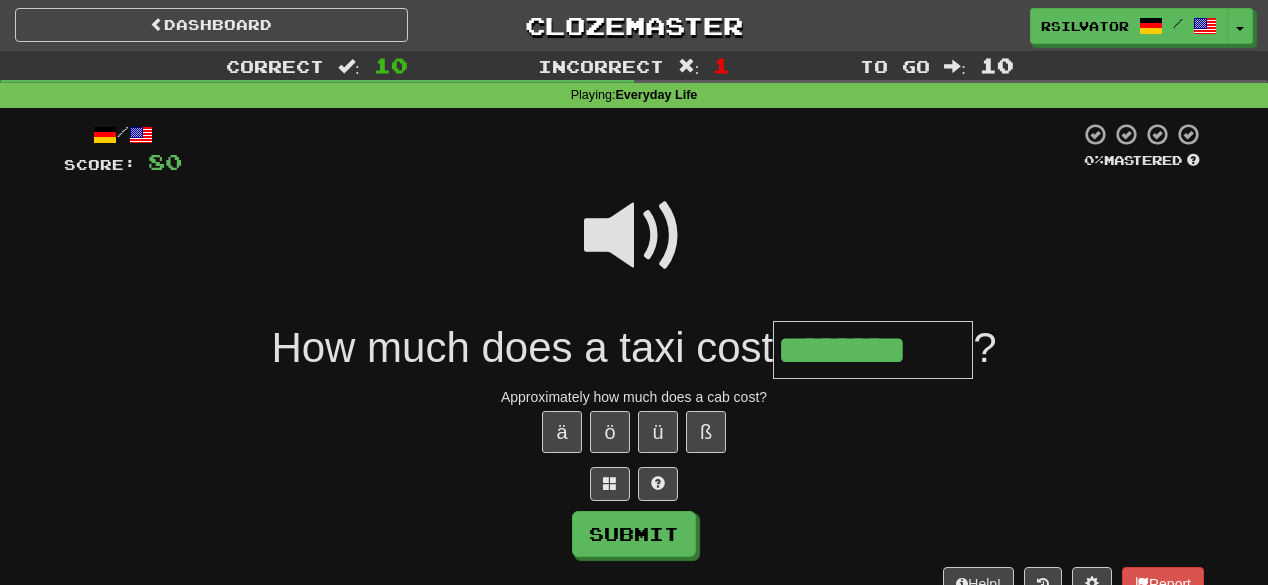 type on "********" 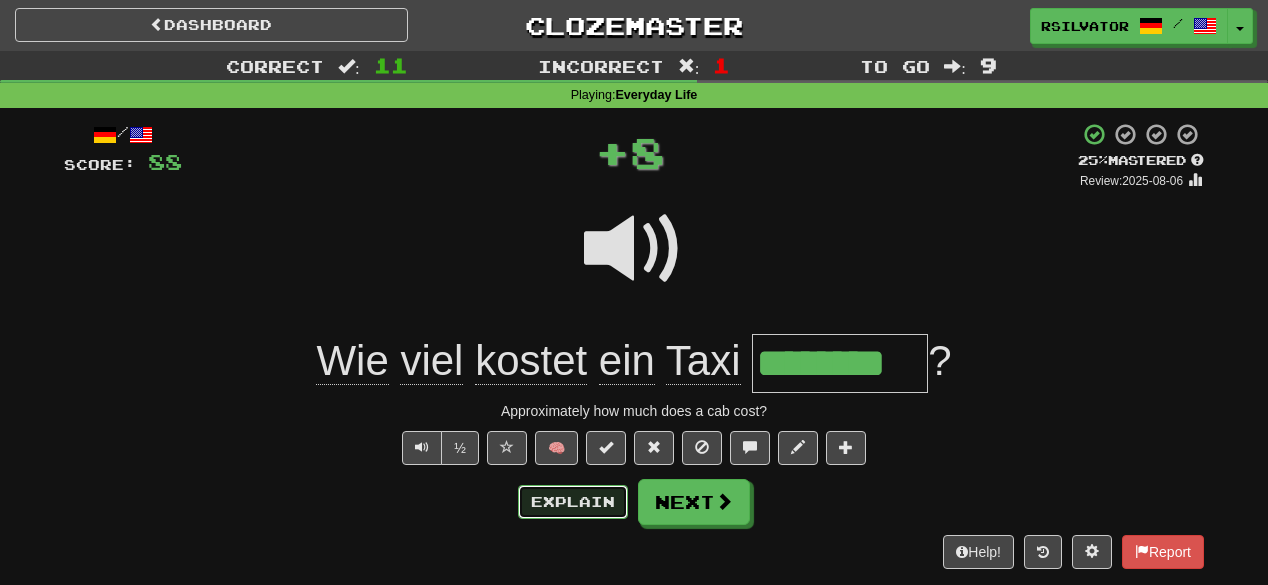 click on "Explain" at bounding box center (573, 502) 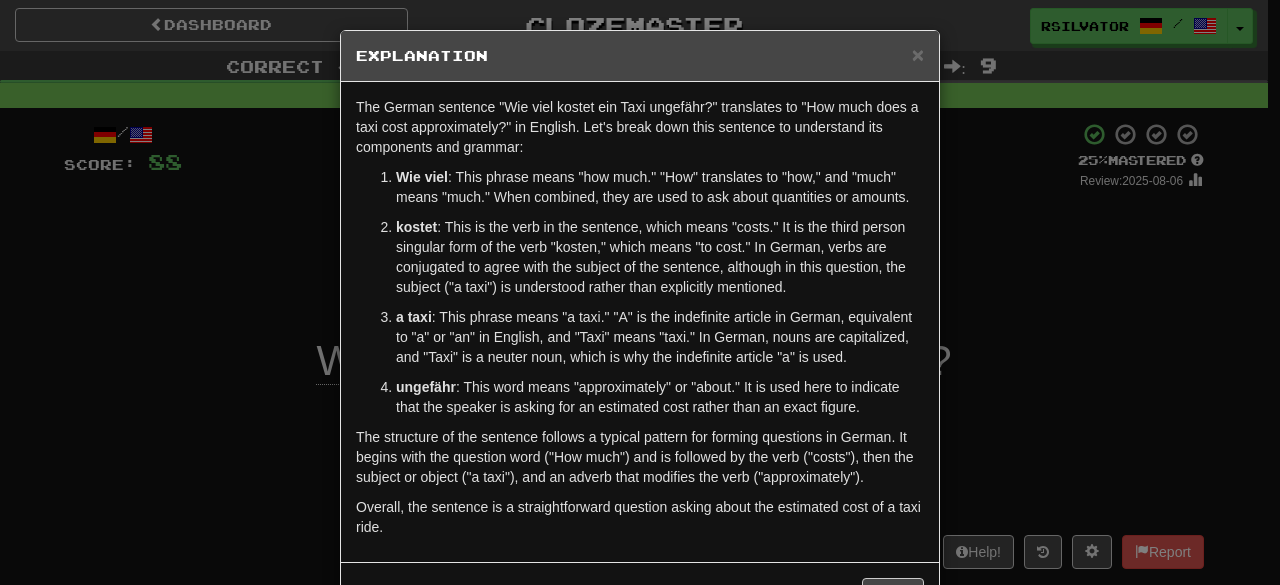 click on "ungefähr" at bounding box center (426, 387) 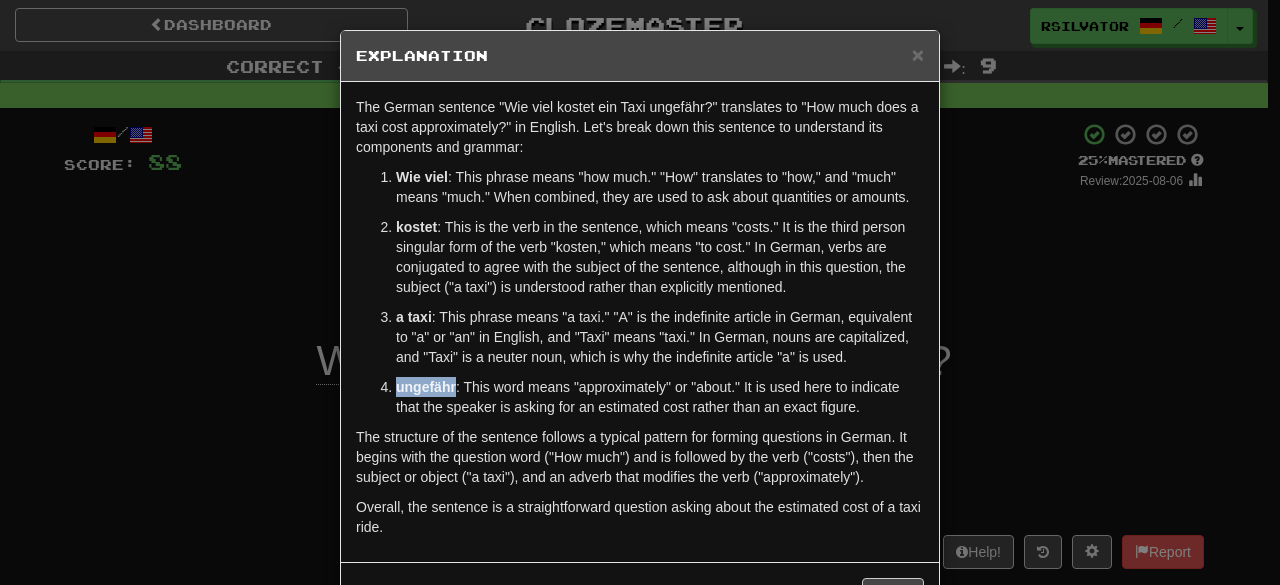 click on "ungefähr" at bounding box center [426, 387] 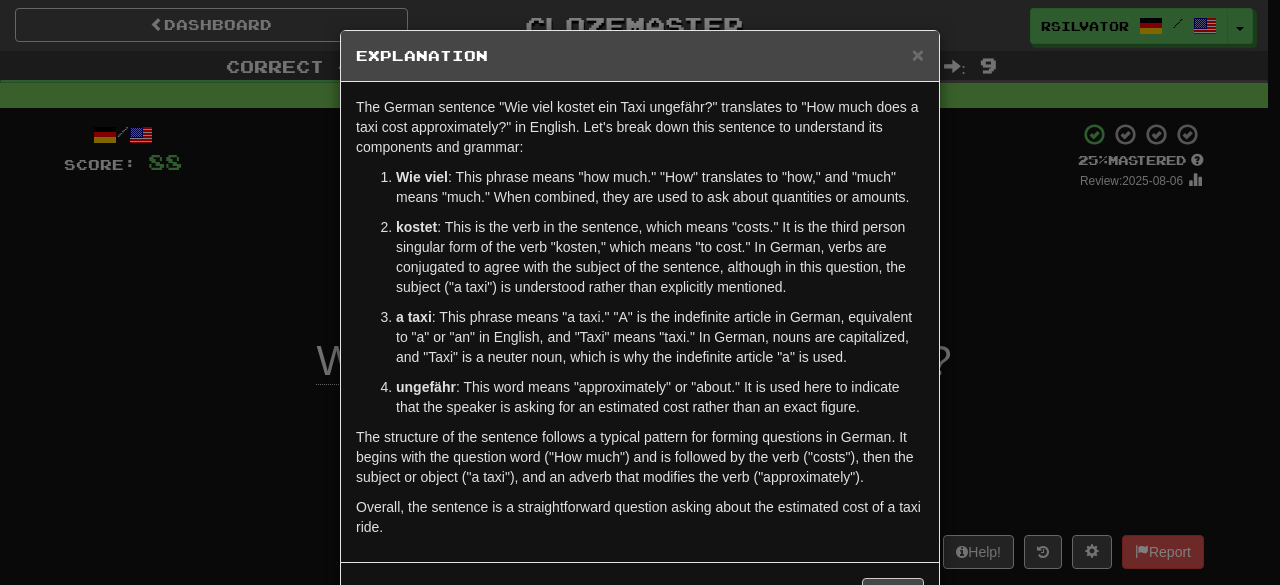 click on "× Explanation The German sentence "Wie viel kostet ein Taxi ungefähr?" translates to "How much does a taxi cost approximately?" in English. Let's break down this sentence to understand its components and grammar:
How much : This phrase means "how much." "How" translates to "how," and "much" means "much." When combined, they are used to ask about quantities or amounts.
costs : This is the verb in the sentence, which means "costs." It is the third person singular form of the verb "kosten," which means "to cost." In German, verbs are conjugated to agree with the subject of the sentence, although in this question, the subject ("a taxi") is understood rather than explicitly mentioned.
a taxi : This phrase means "a taxi." "A" is the indefinite article in German, equivalent to "a" or "an" in English, and "Taxi" means "taxi." In German, nouns are capitalized, and "Taxi" is a neuter noun, which is why the indefinite article "a" is used.
approximately
Let us know ! Close" at bounding box center (640, 292) 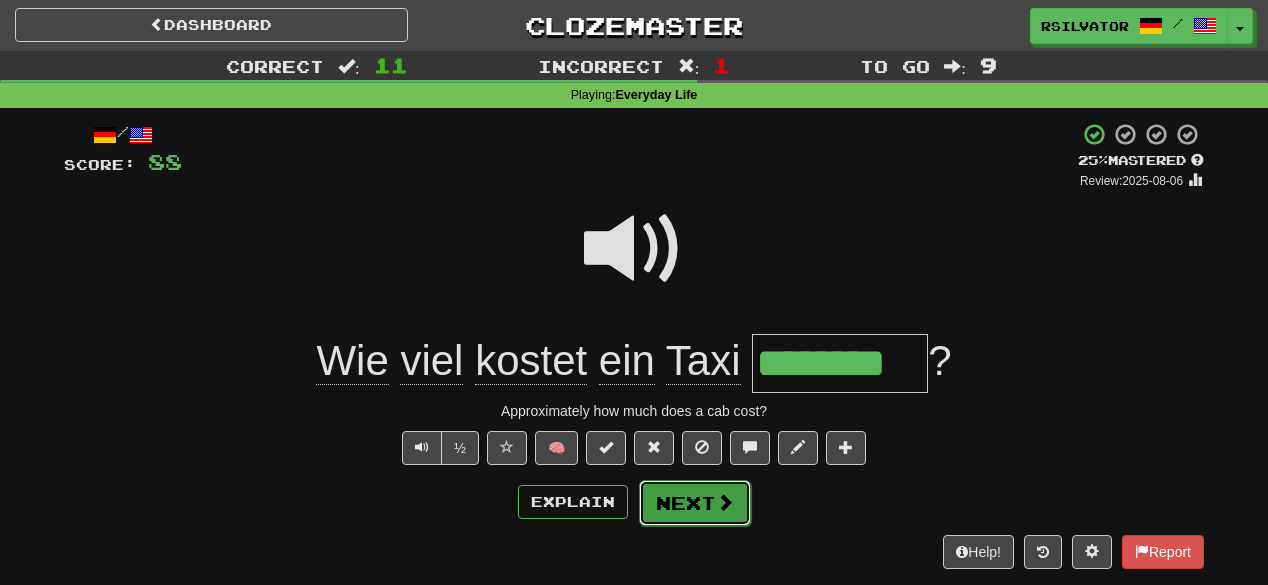 click on "Next" at bounding box center [695, 503] 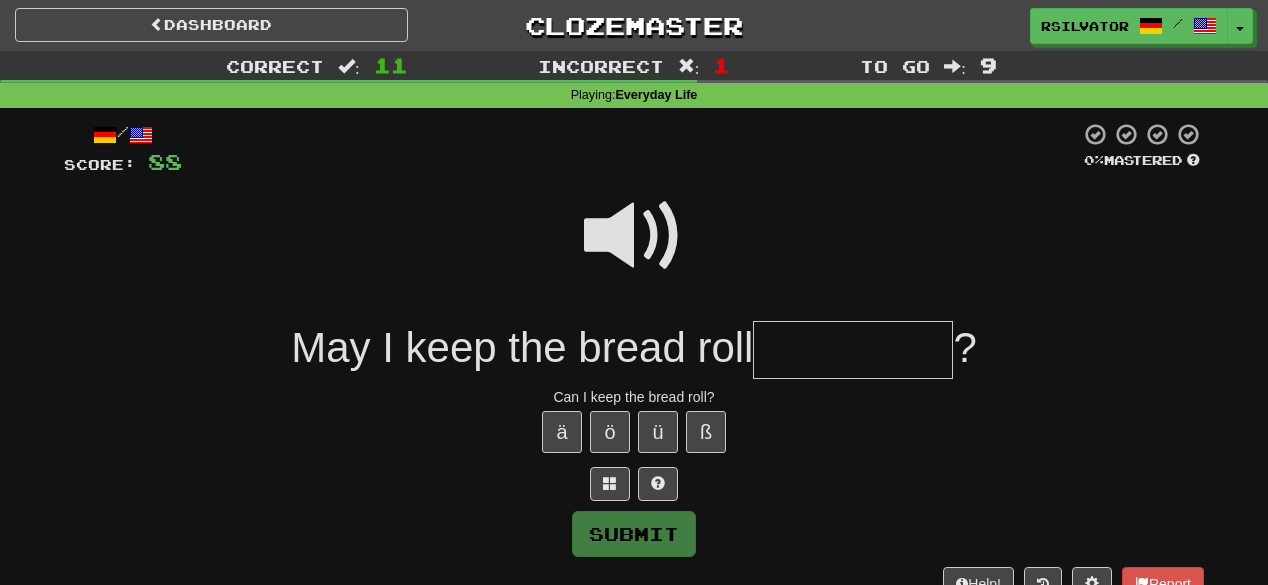 click at bounding box center [634, 236] 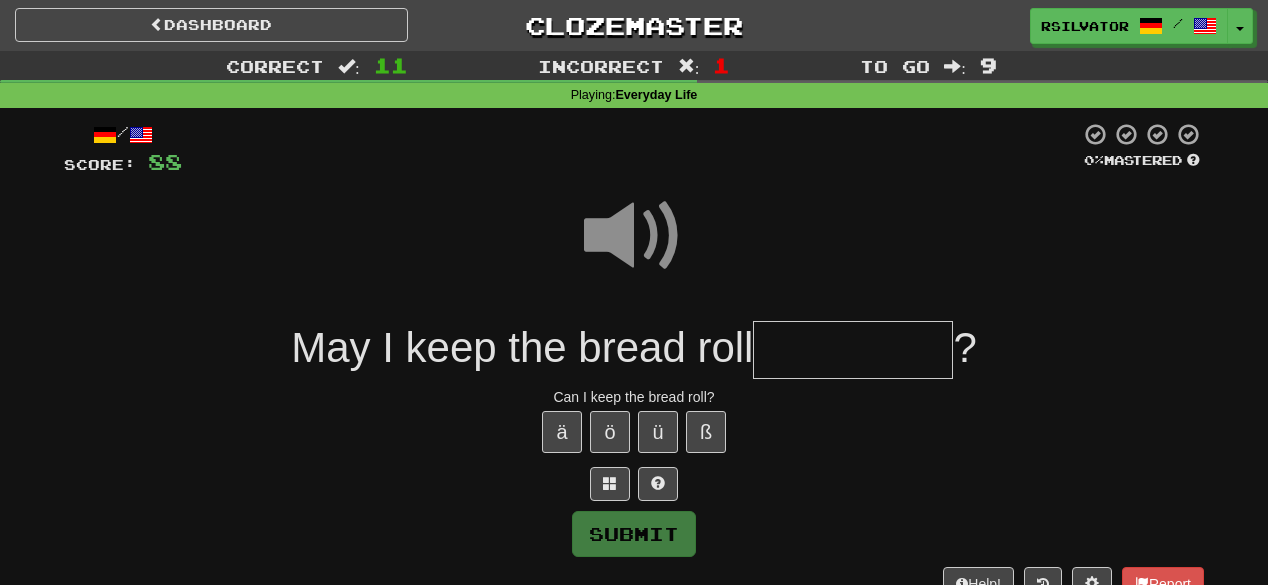 click at bounding box center (853, 350) 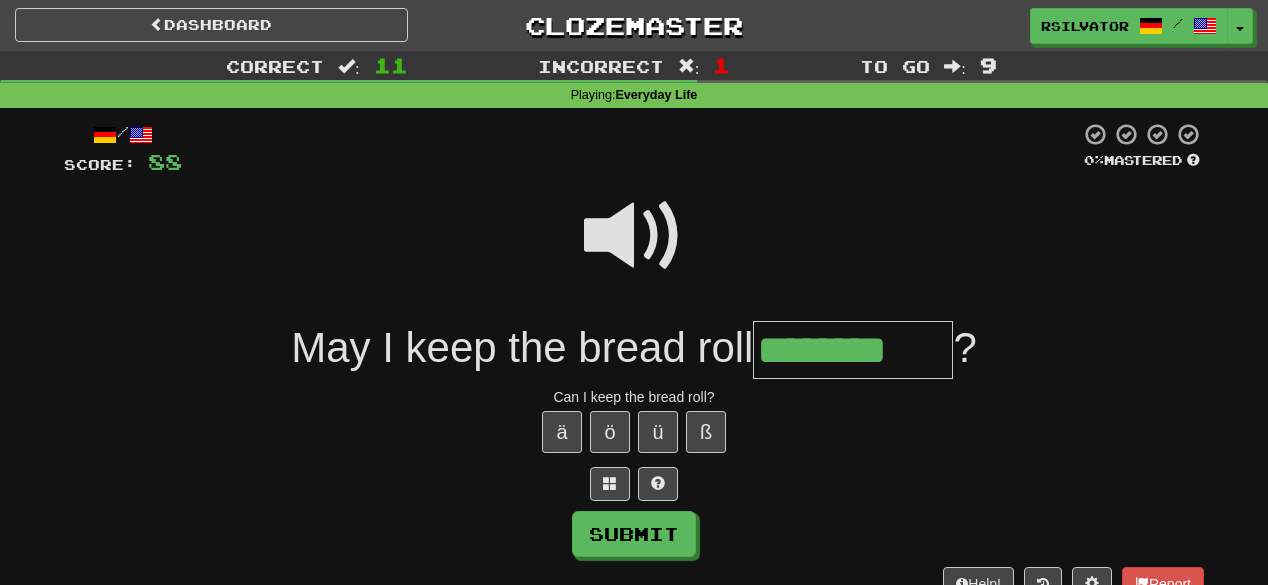 type on "********" 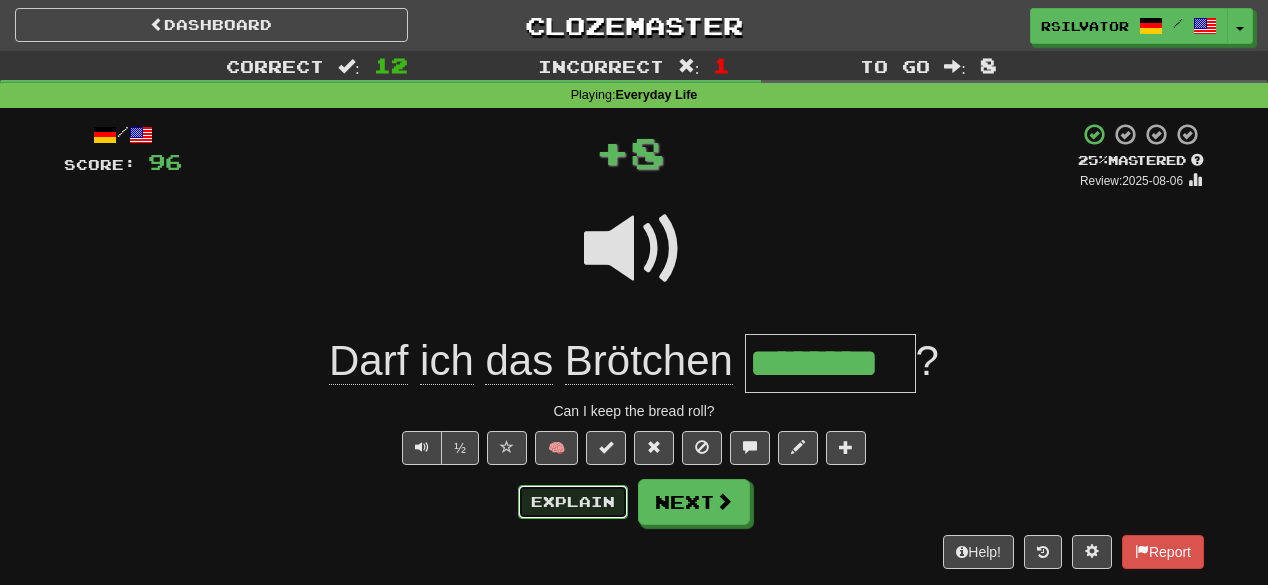 click on "Explain" at bounding box center [573, 502] 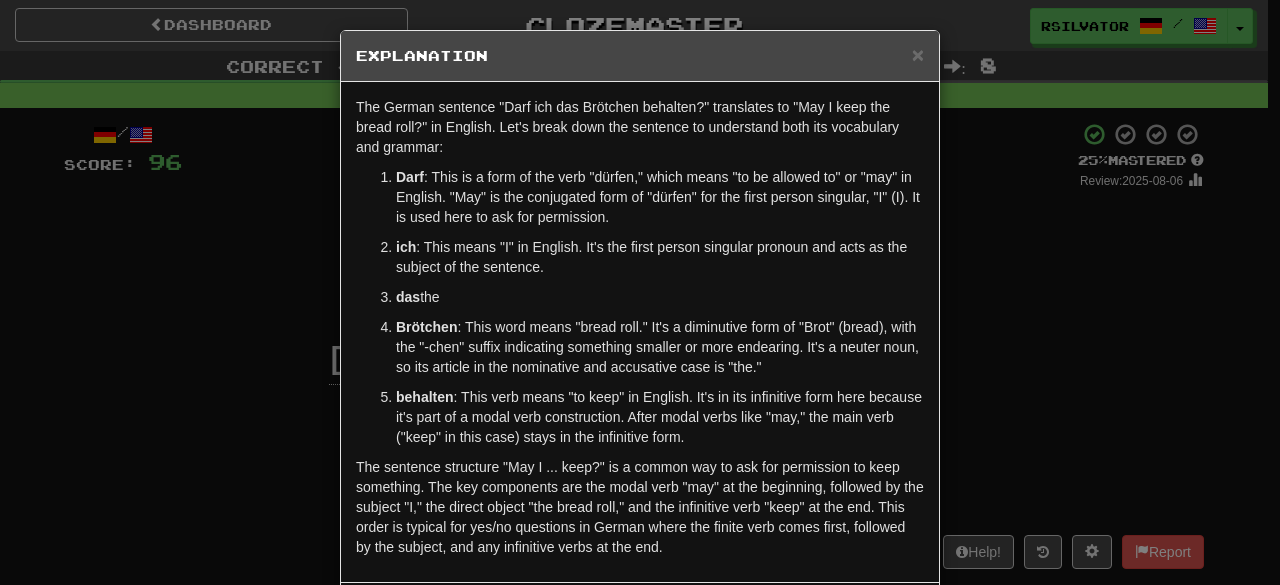 click on "× Explanation The German sentence "Darf ich das Brötchen behalten?" translates to "May I keep the bread roll?" in English. Let's break down the sentence to understand both its vocabulary and grammar:
May : This is a form of the verb "dürfen," which means "to be allowed to" or "may" in English. "May" is the conjugated form of "dürfen" for the first person singular, "I" (I). It is used here to ask for permission.
I : This means "I" in English. It's the first person singular pronoun and acts as the subject of the sentence.
the : This is the definite article "the" in English. It's in the nominative case because it refers to the subject of the embedded clause (here, the direct object of "keep").
bread roll : This word means "bread roll." It's a diminutive form of "Brot" (bread), with the "-chen" suffix indicating something smaller or more endearing. It's a neuter noun, so its article in the nominative and accusative case is "the."
keep
Let us know ! Close" at bounding box center [640, 292] 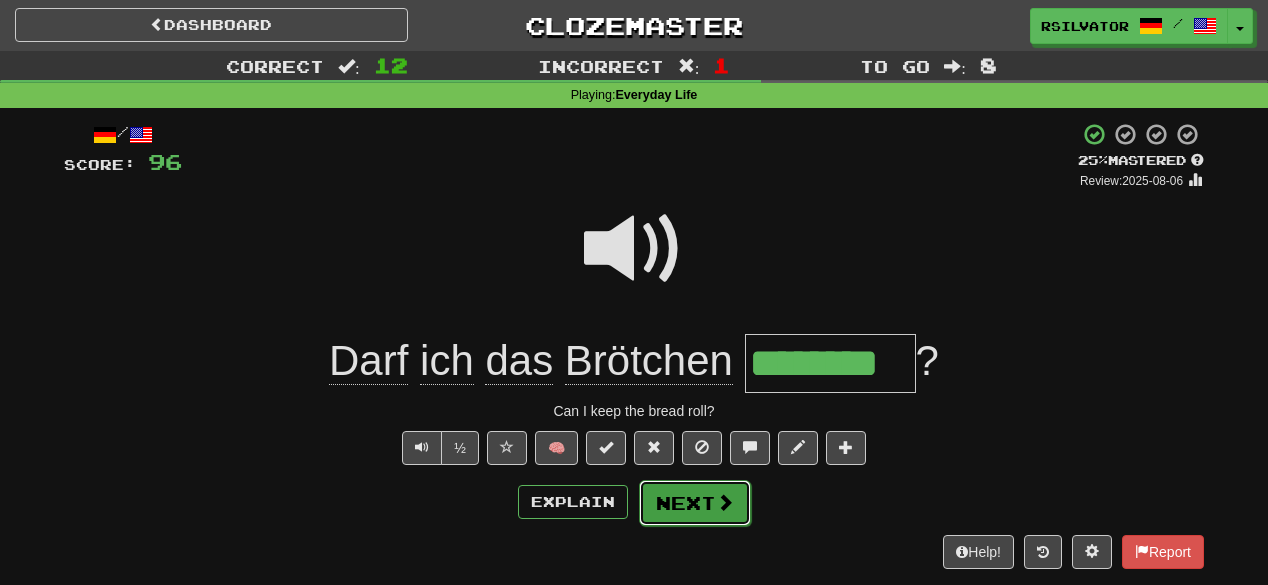 click on "Next" at bounding box center [695, 503] 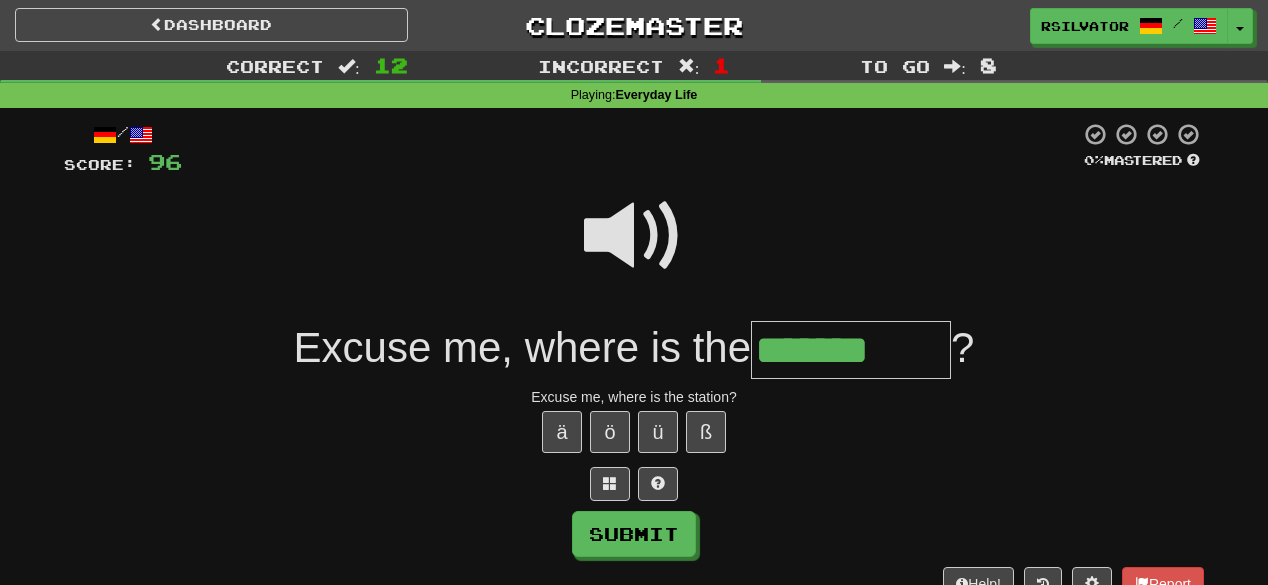 type on "*******" 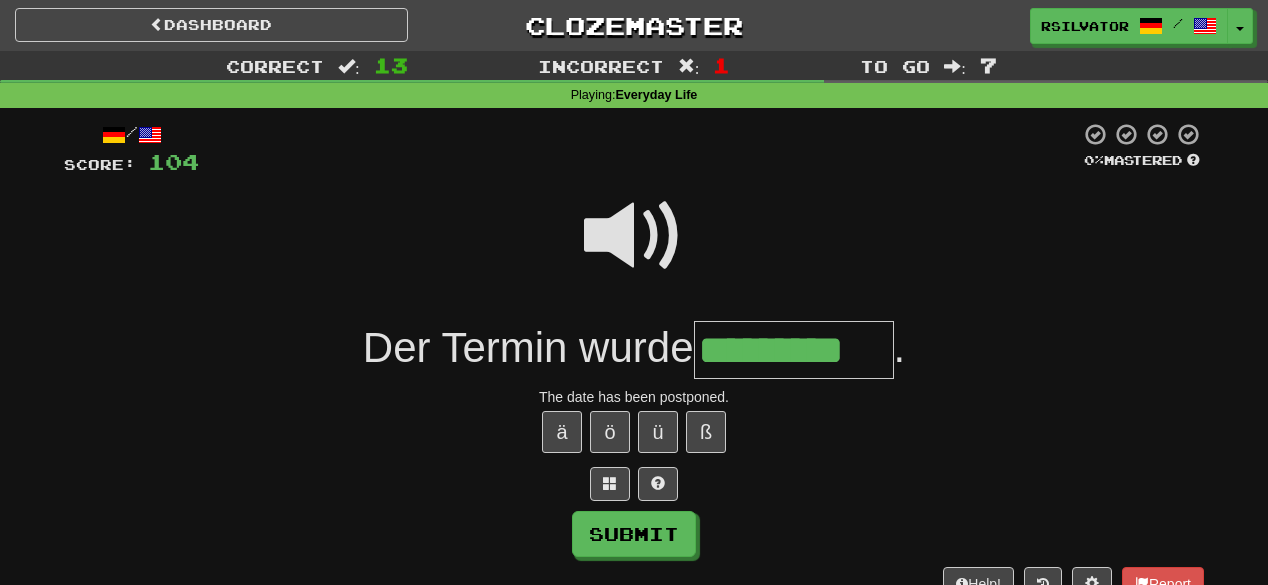 scroll, scrollTop: 0, scrollLeft: 24, axis: horizontal 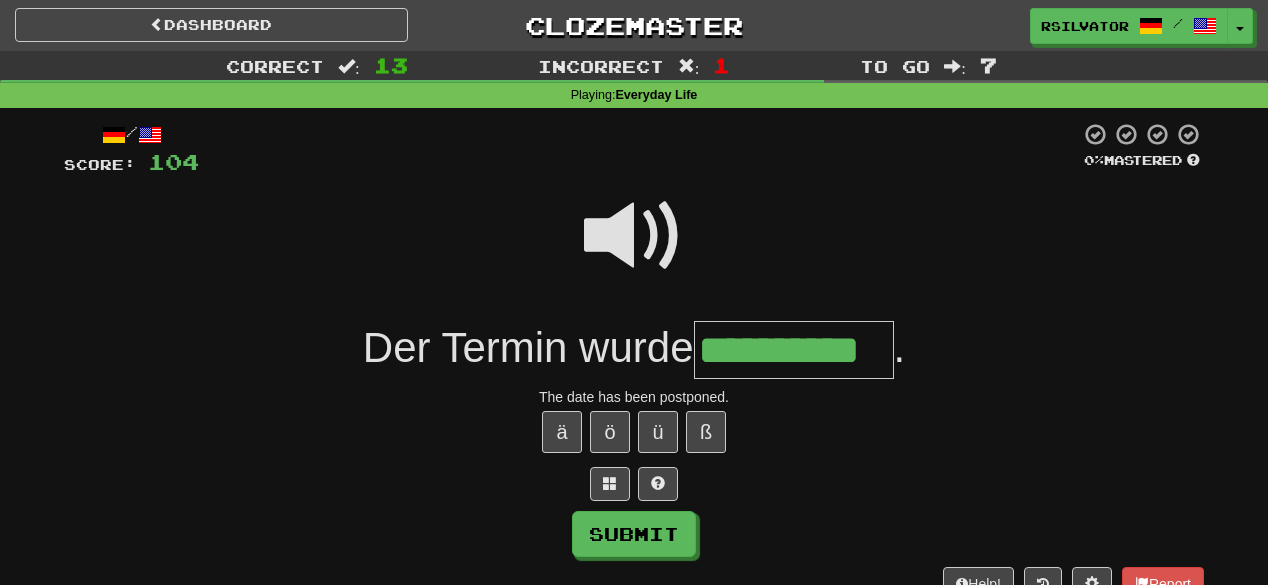 type on "**********" 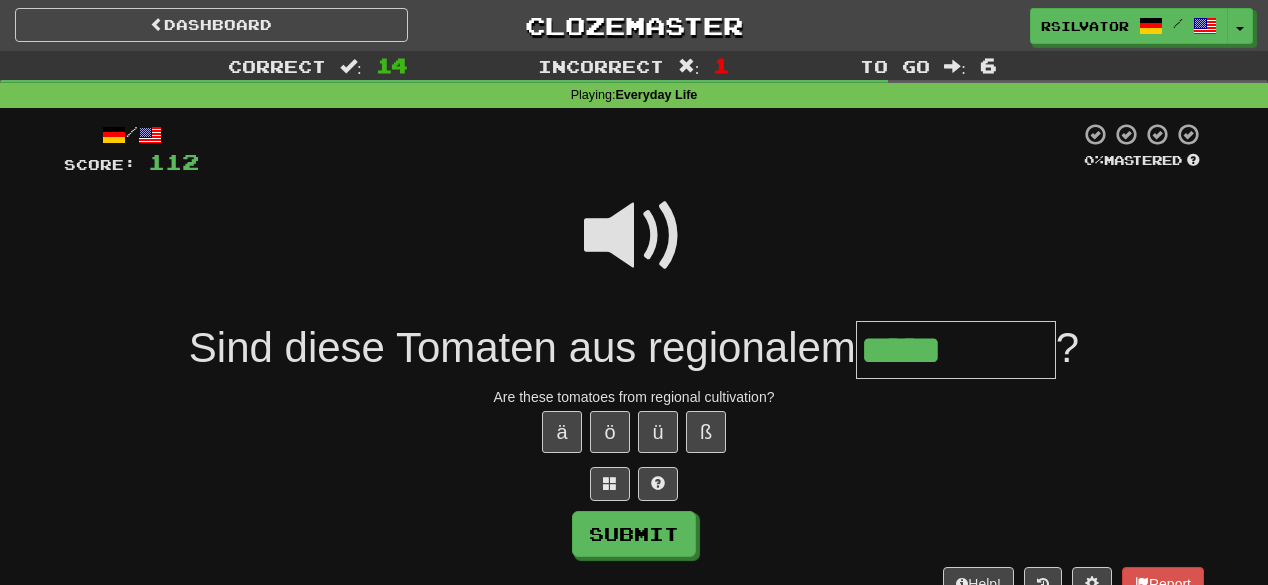 type on "*****" 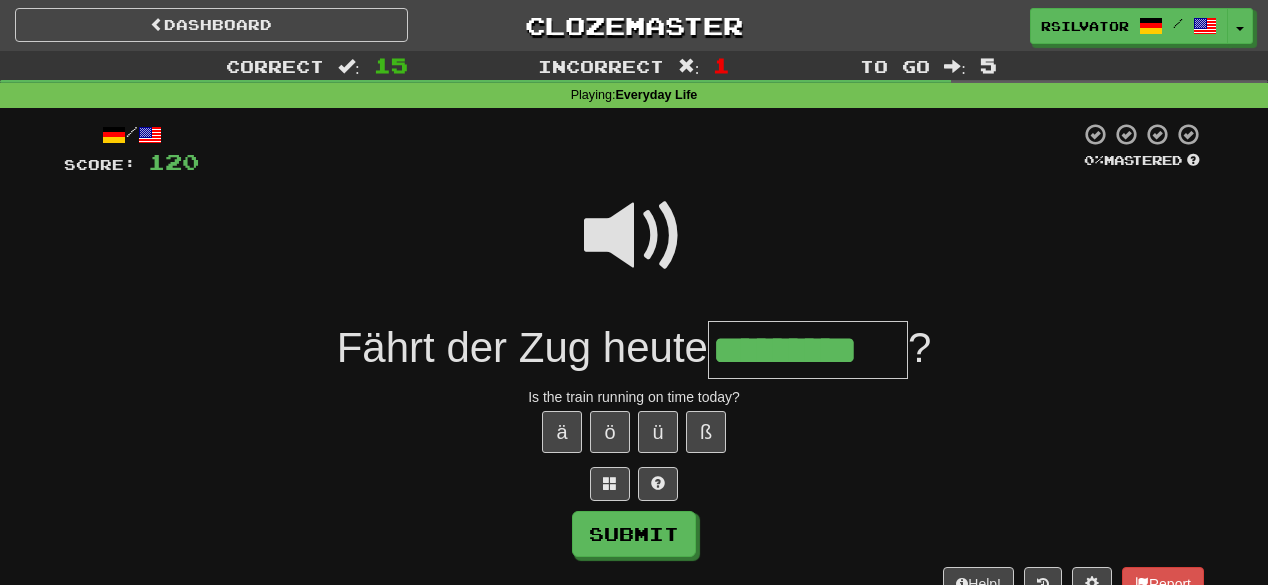 type on "*********" 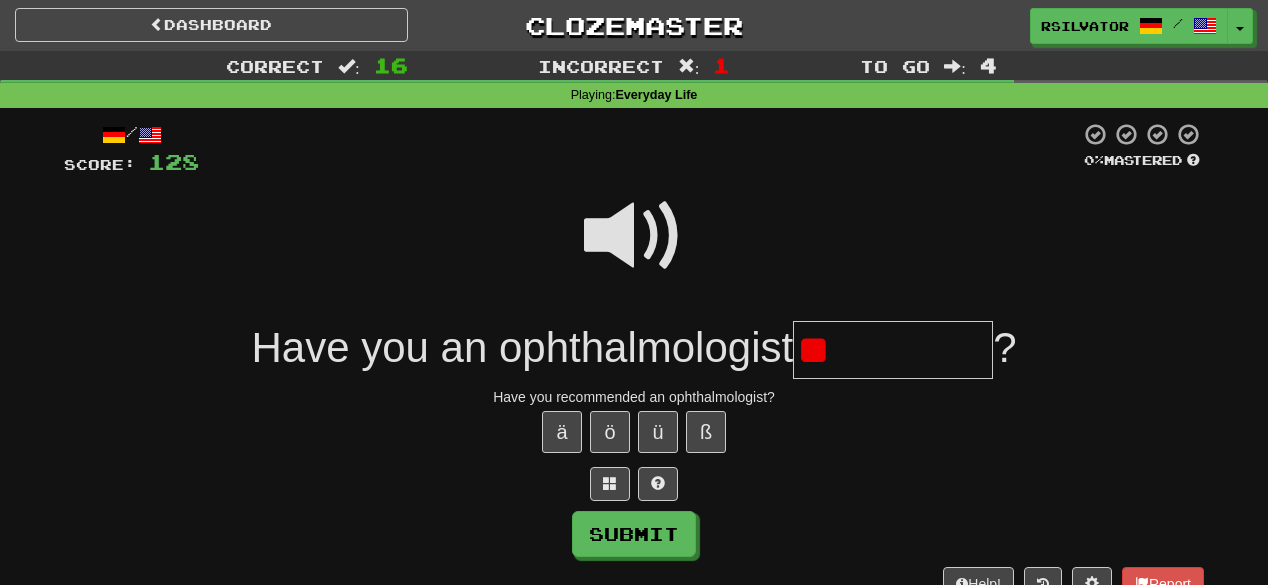 type on "*" 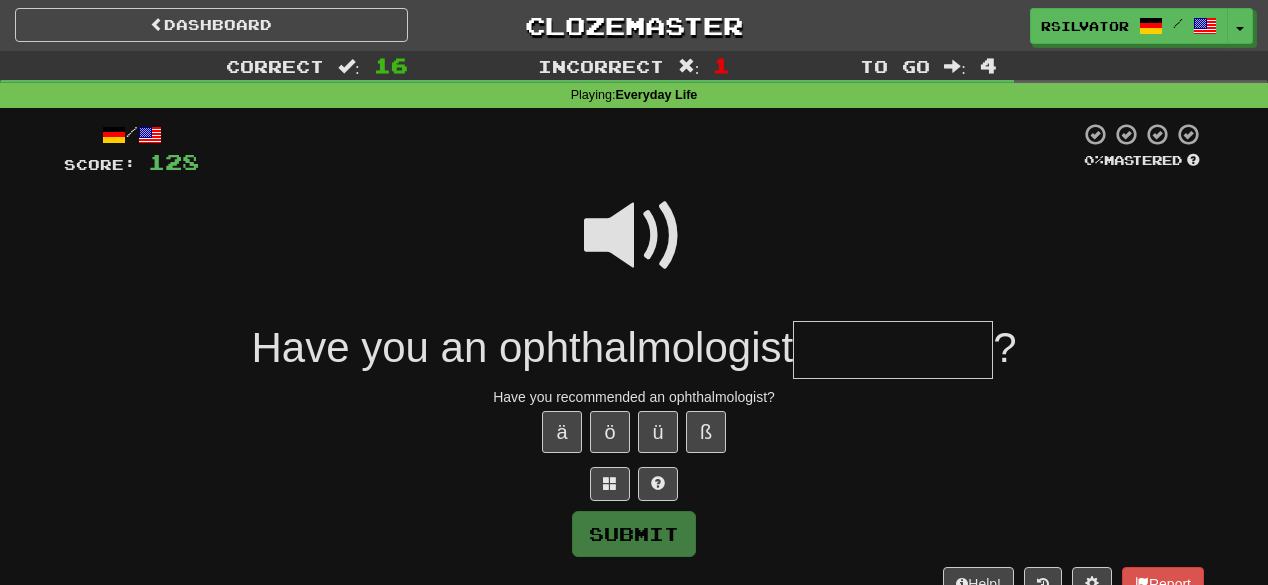 click at bounding box center [634, 236] 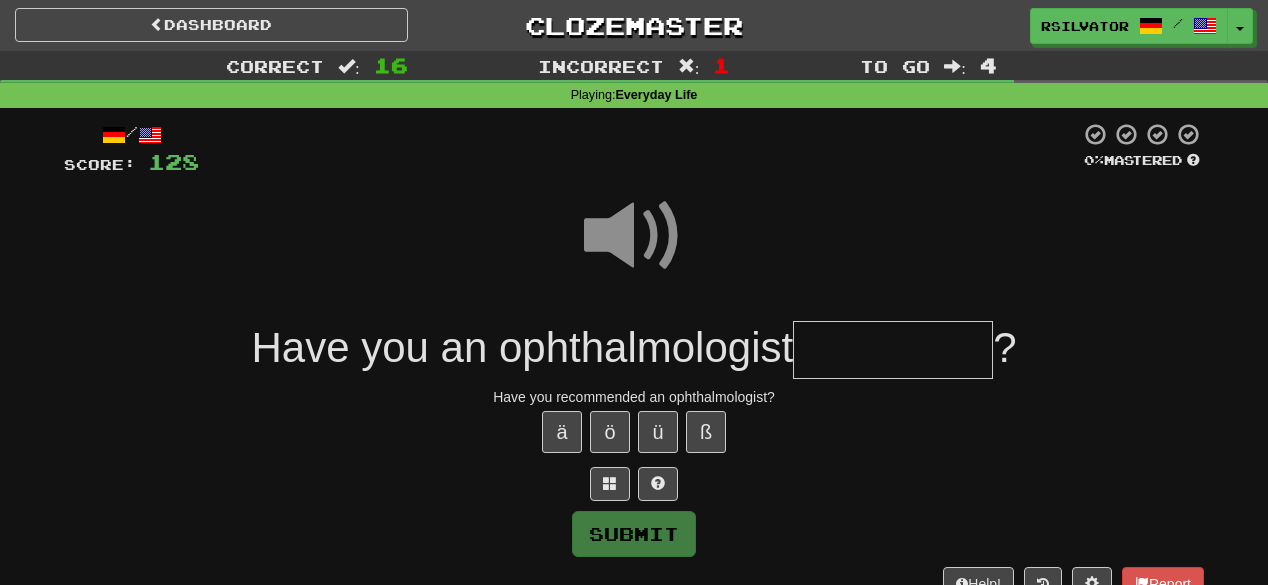 click at bounding box center [893, 350] 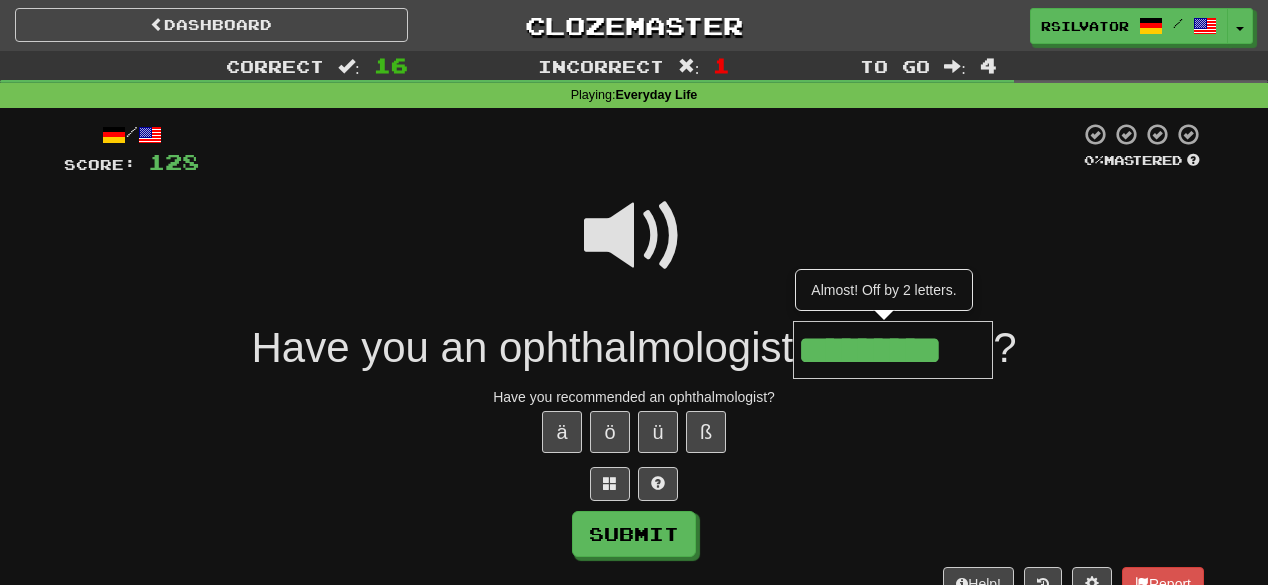 scroll, scrollTop: 0, scrollLeft: 3, axis: horizontal 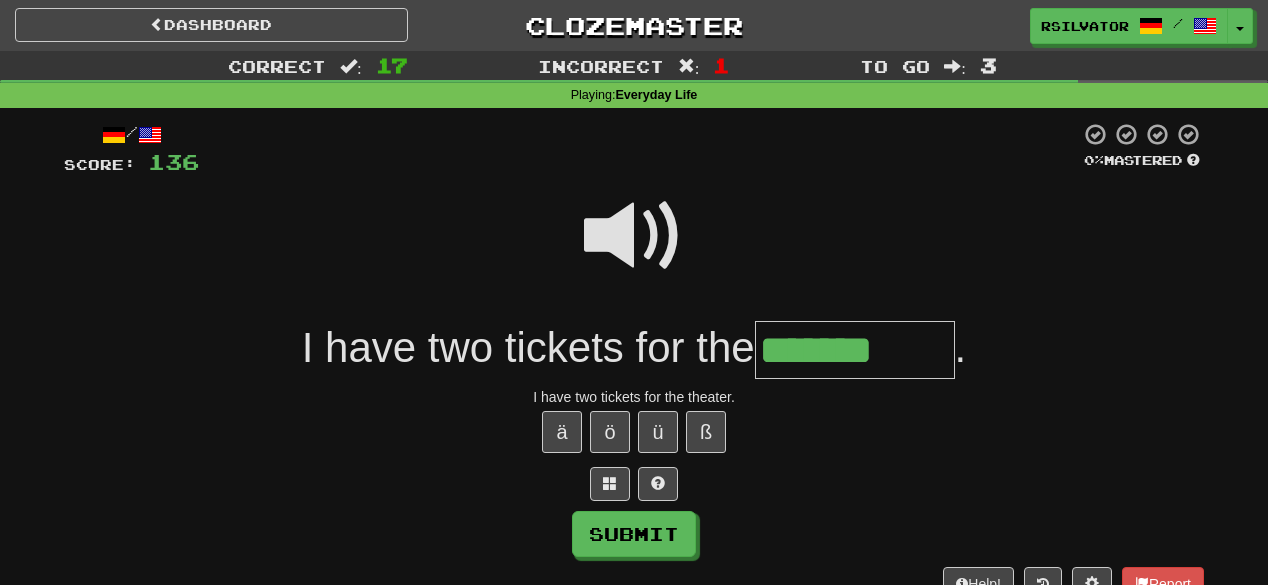 type on "*******" 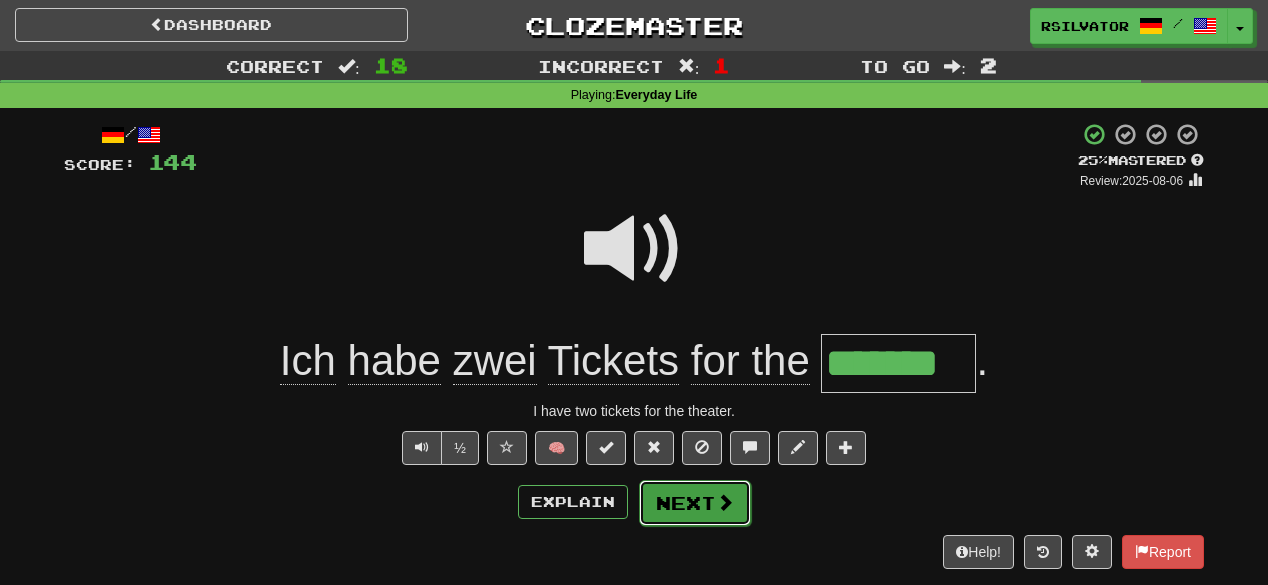 click on "Next" at bounding box center (695, 503) 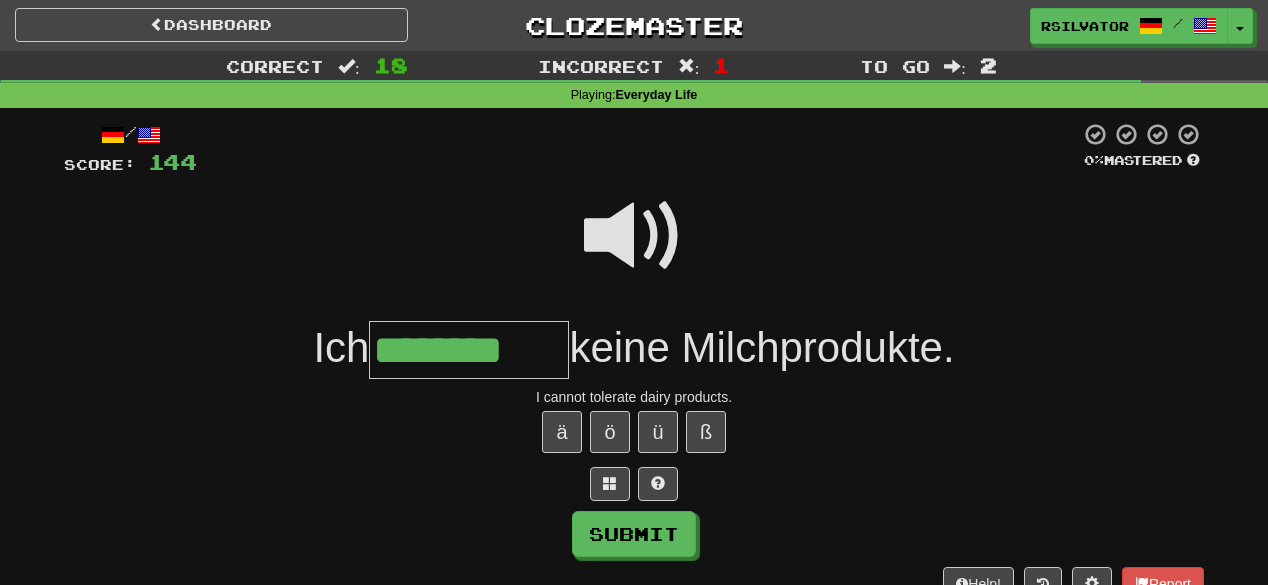 type on "********" 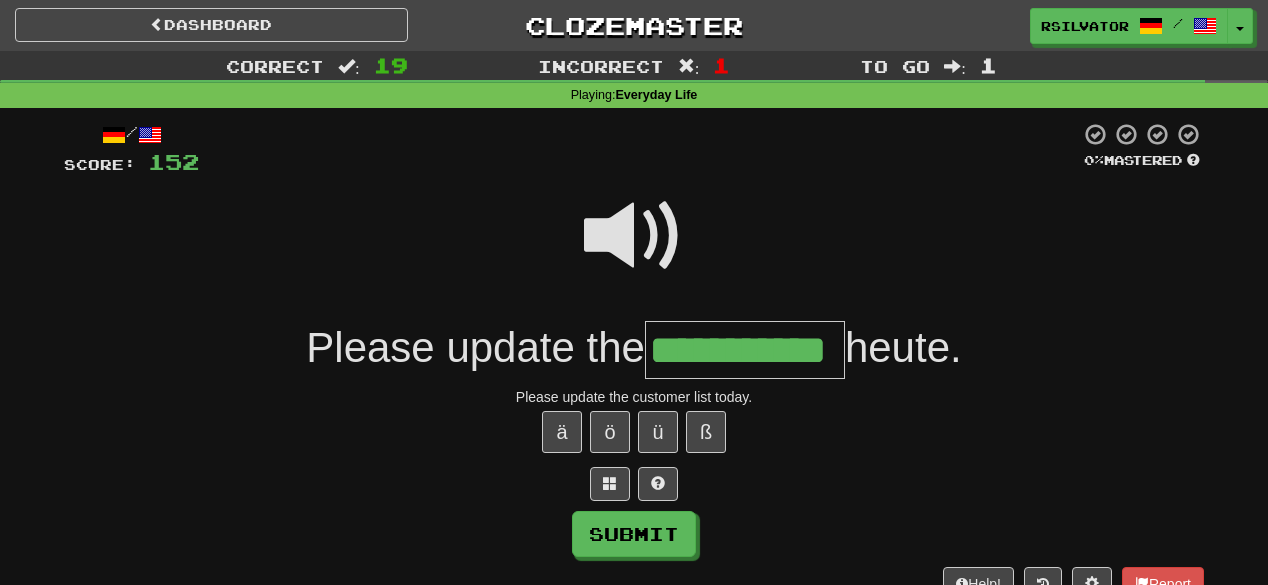 scroll, scrollTop: 0, scrollLeft: 26, axis: horizontal 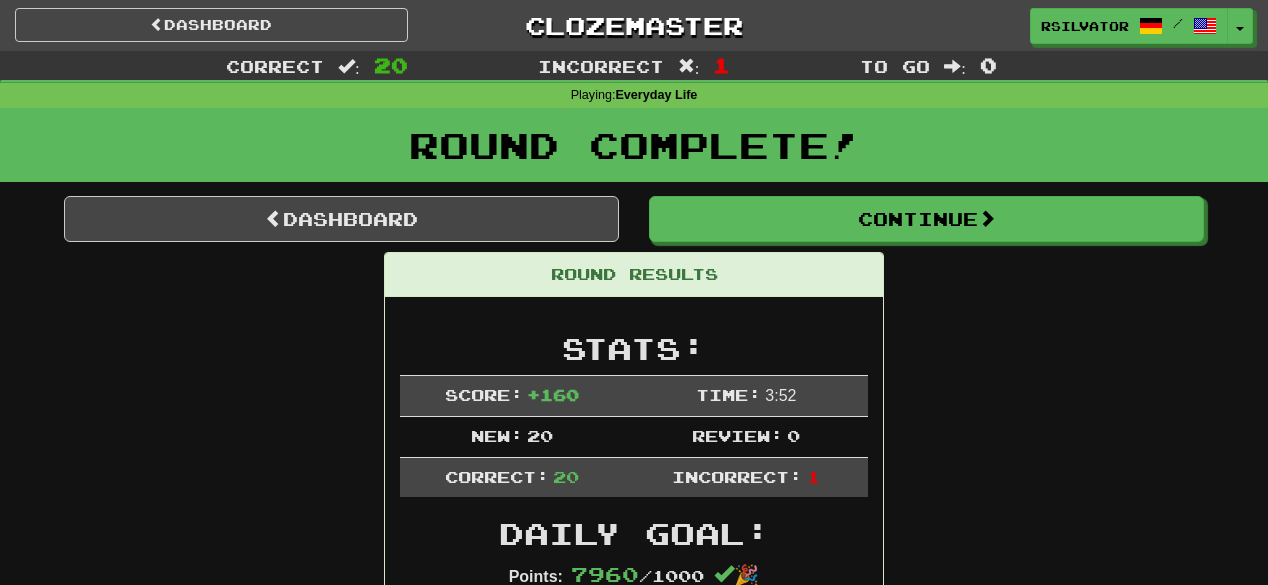 click on "Dashboard Continue Round Results Stats: Score: + 160 Time: 3:52 New: 20 Review: 0 Correct: 20 Incorrect: 1 Daily Goal: Points: 7960 / 1000 🎉 Time remaining: 8 Hours Progress: Everyday Life Playing: 967 / 1.000 + 20 94.7% 96.7% Mastered: 6 / 1.000 0.6% Ready for Review: 0 / Level: 96 1.208 points to level 97 - keep going! Ranked: 7th this week (3.168 points to 6th) Sentences: Report Can I make an appointment? Can I make an appointment? Report The presentation should be convincing. The presentation should be convincing. 5 Report I'm [NAME], by the way. I'm [NAME], by the way. Report The goods are no longer available. The goods are no longer available. Report I love traveling and photography. I love traveling and photography. Report Are there any specials on fruit today? Are there any specials on fruit today? Report Are there house rules? Are there house rules? Report Bus stop ?" at bounding box center [634, 1667] 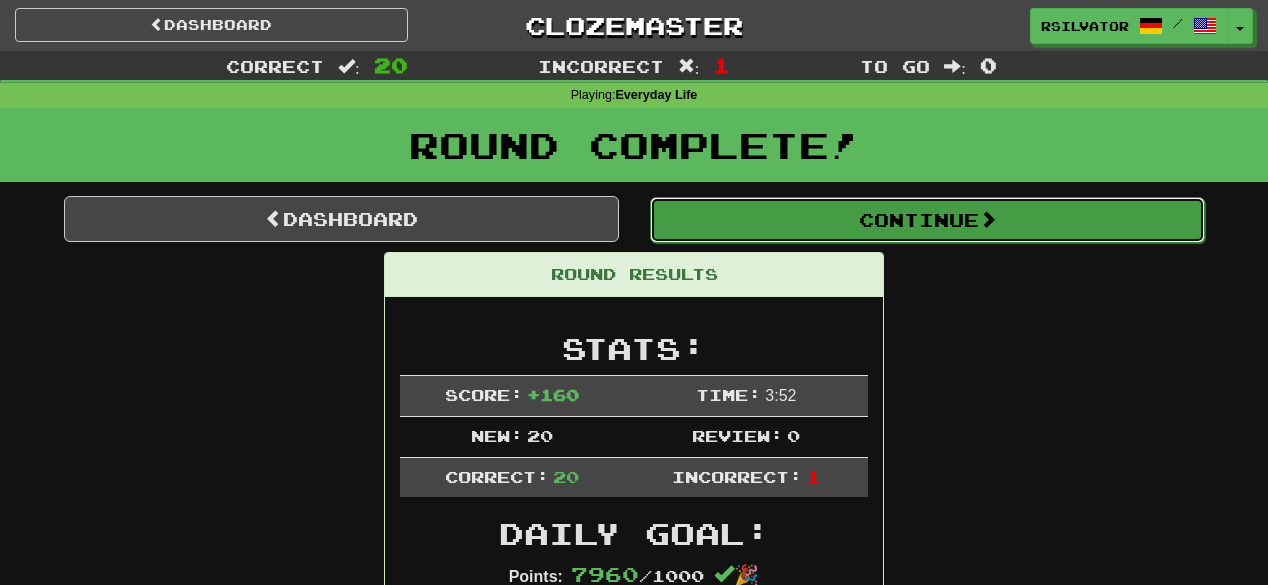 click on "Continue" at bounding box center (927, 220) 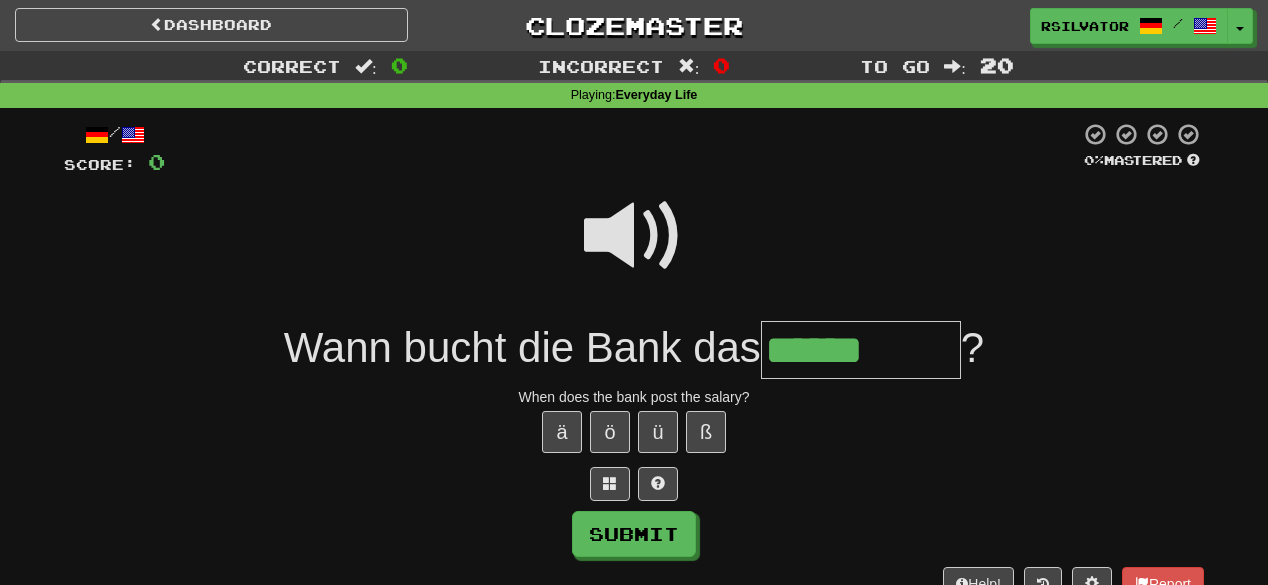 type on "******" 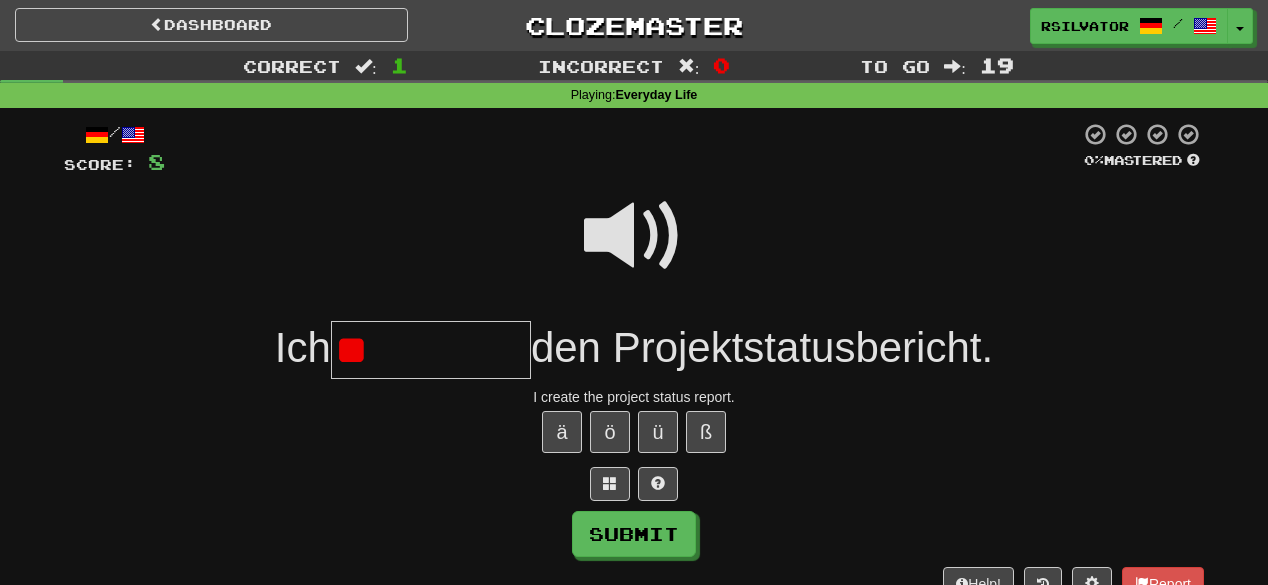 type on "*" 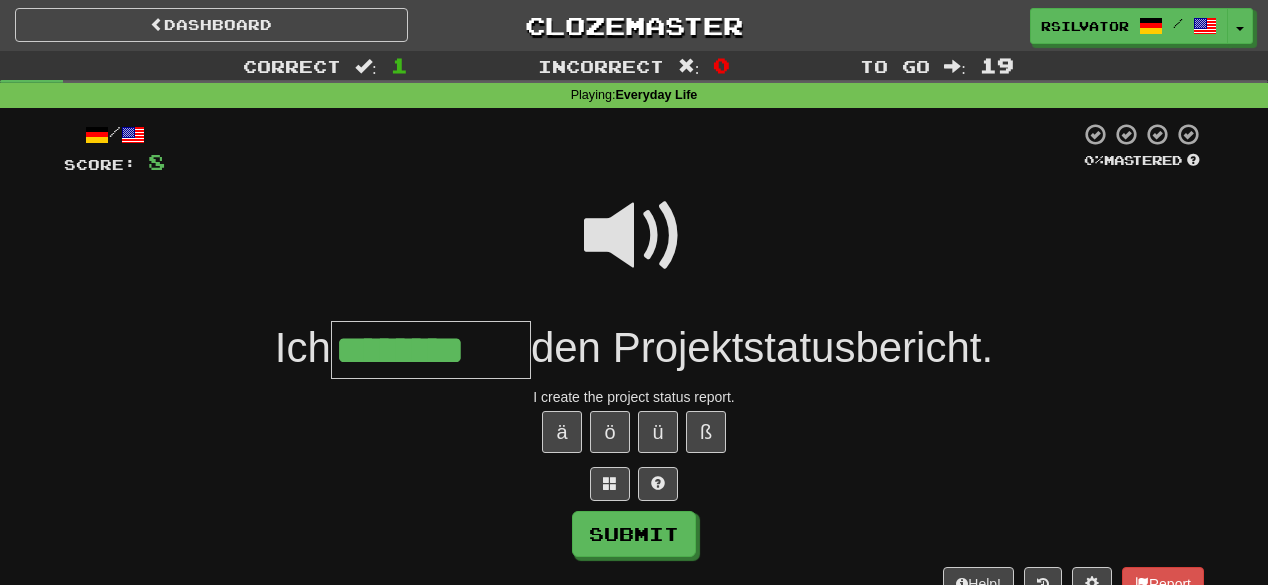 type on "********" 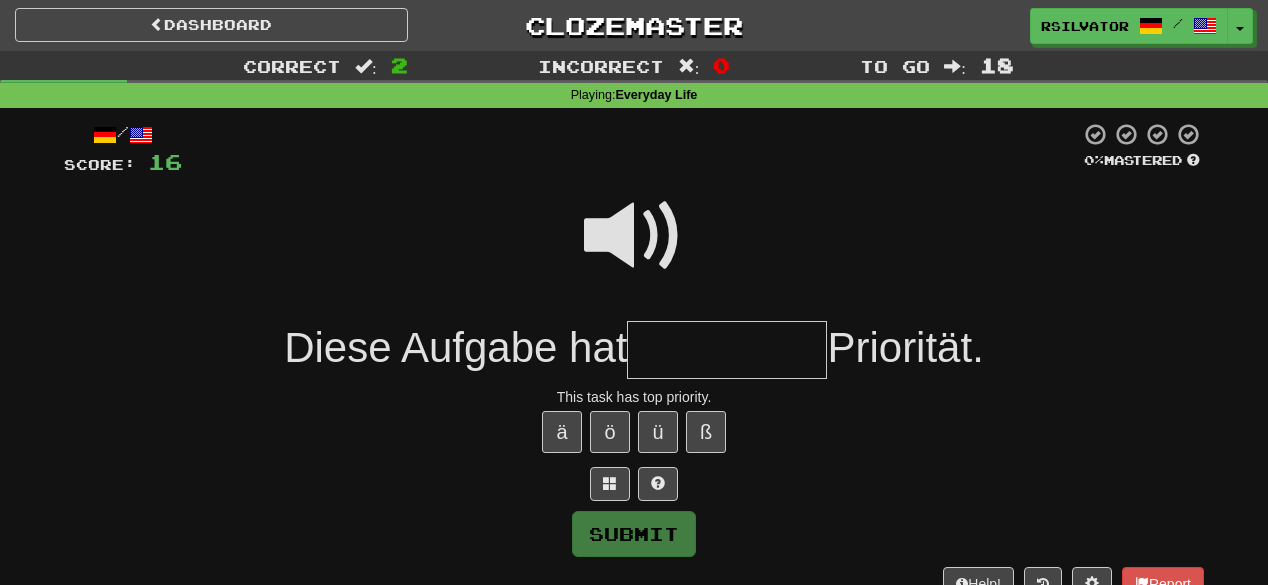 type on "*" 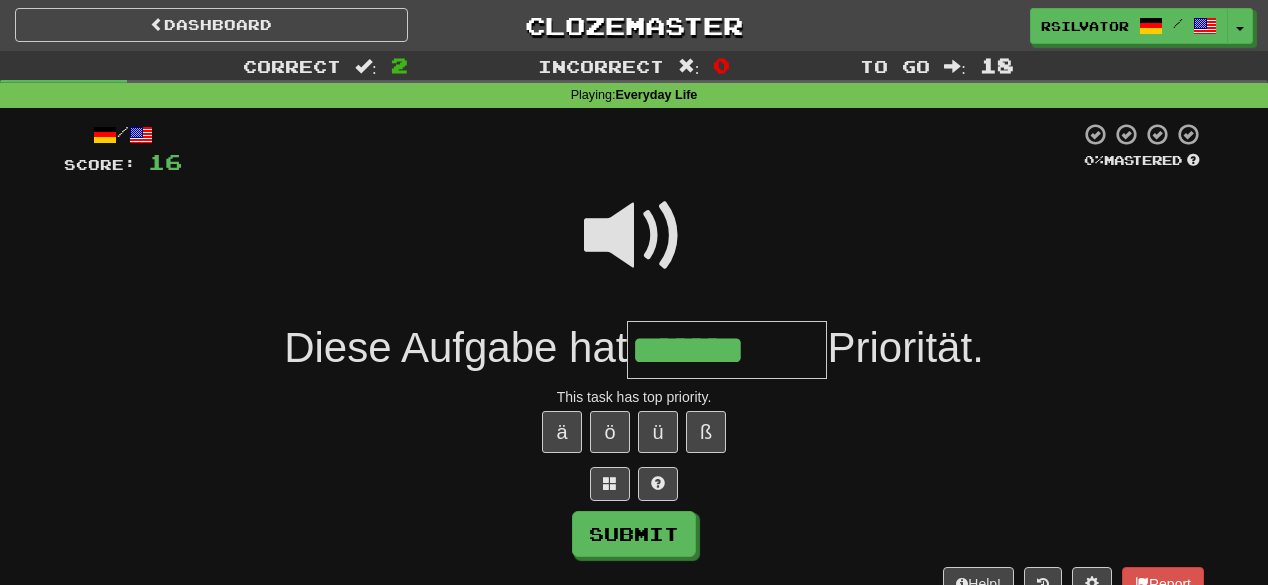 type on "*******" 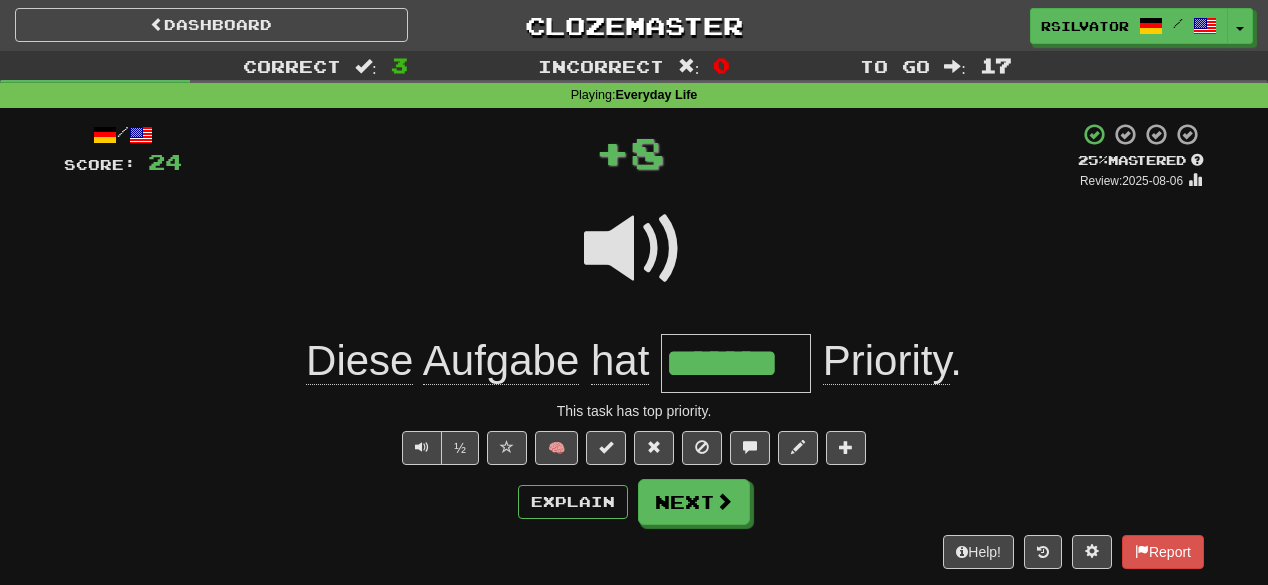 click on "*******" at bounding box center [736, 363] 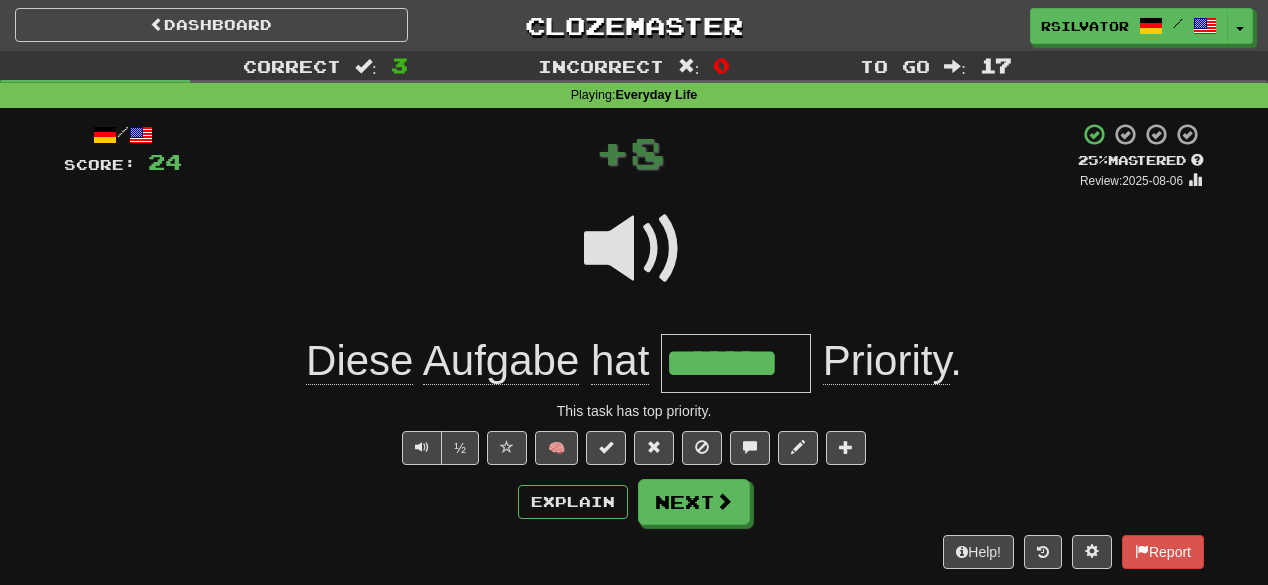 click on "*******" at bounding box center (736, 363) 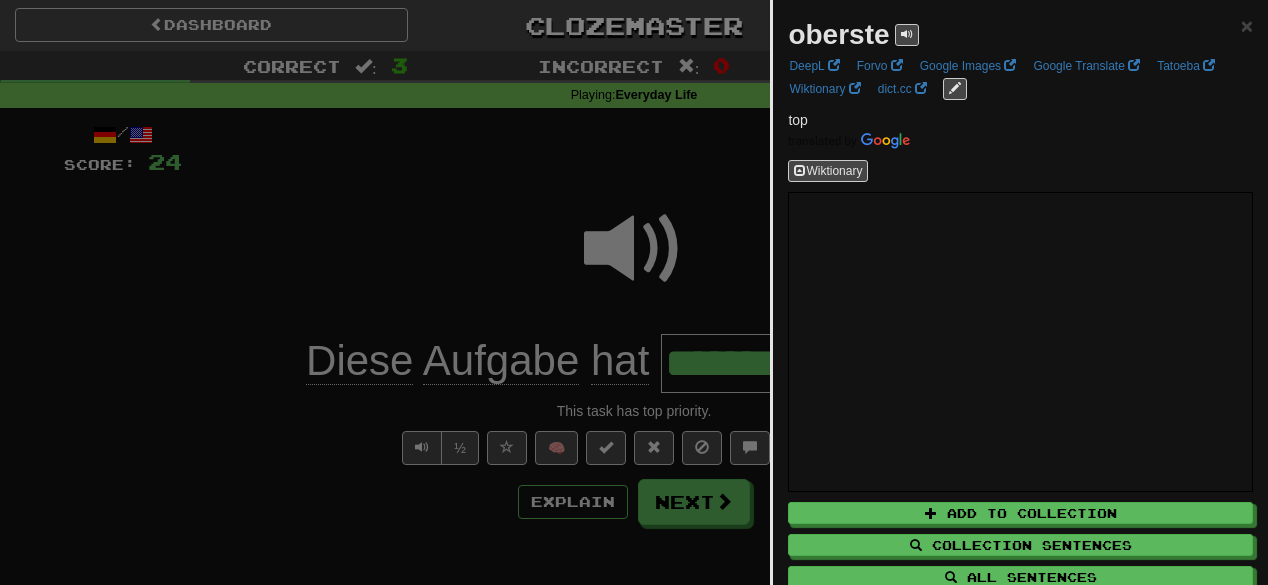 click at bounding box center [634, 292] 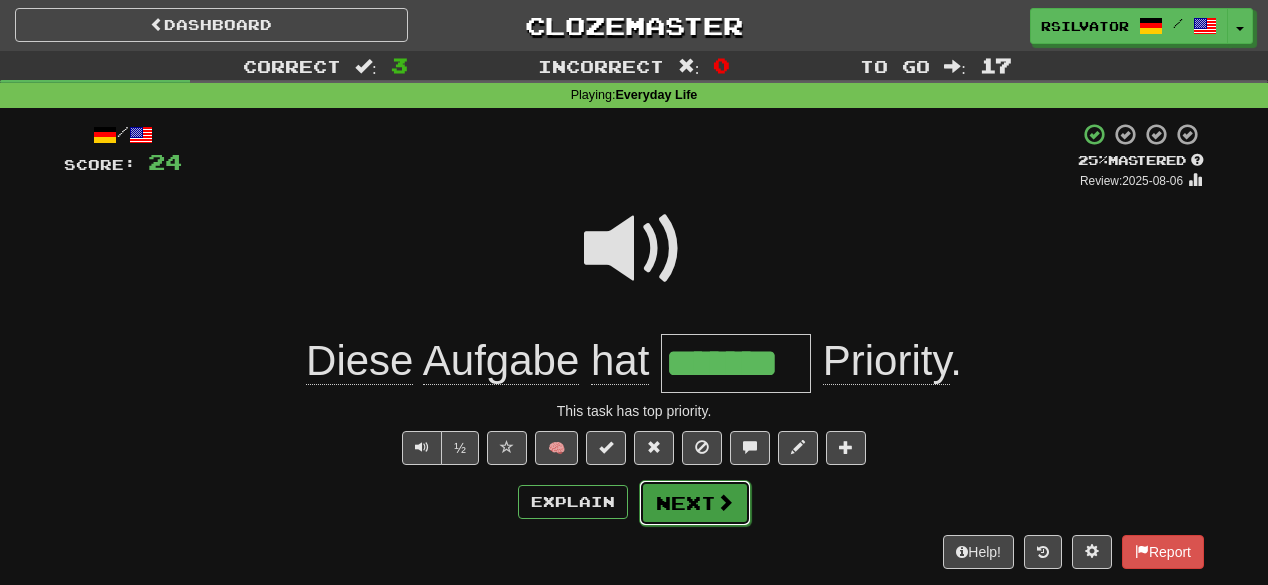 click on "Next" at bounding box center (695, 503) 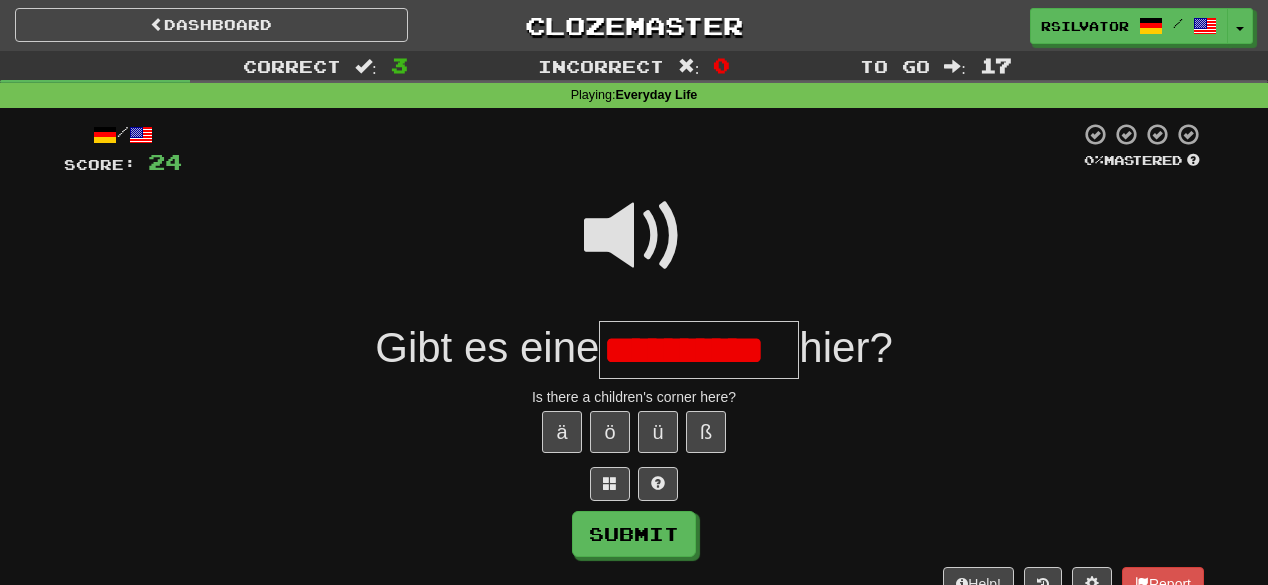 scroll, scrollTop: 0, scrollLeft: 17, axis: horizontal 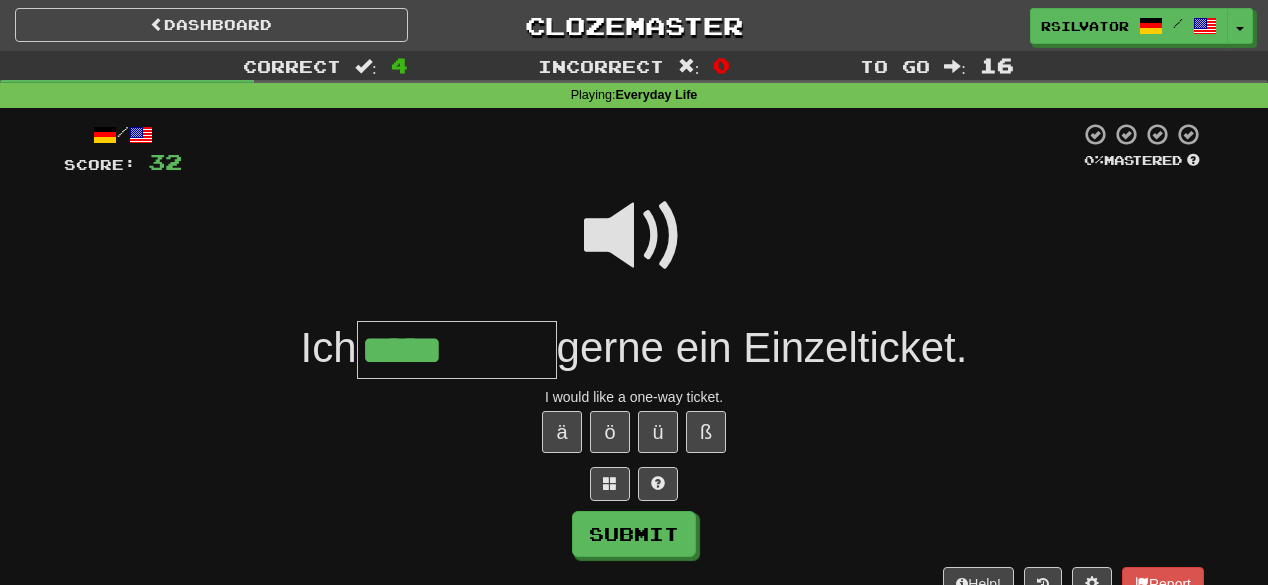 type on "*****" 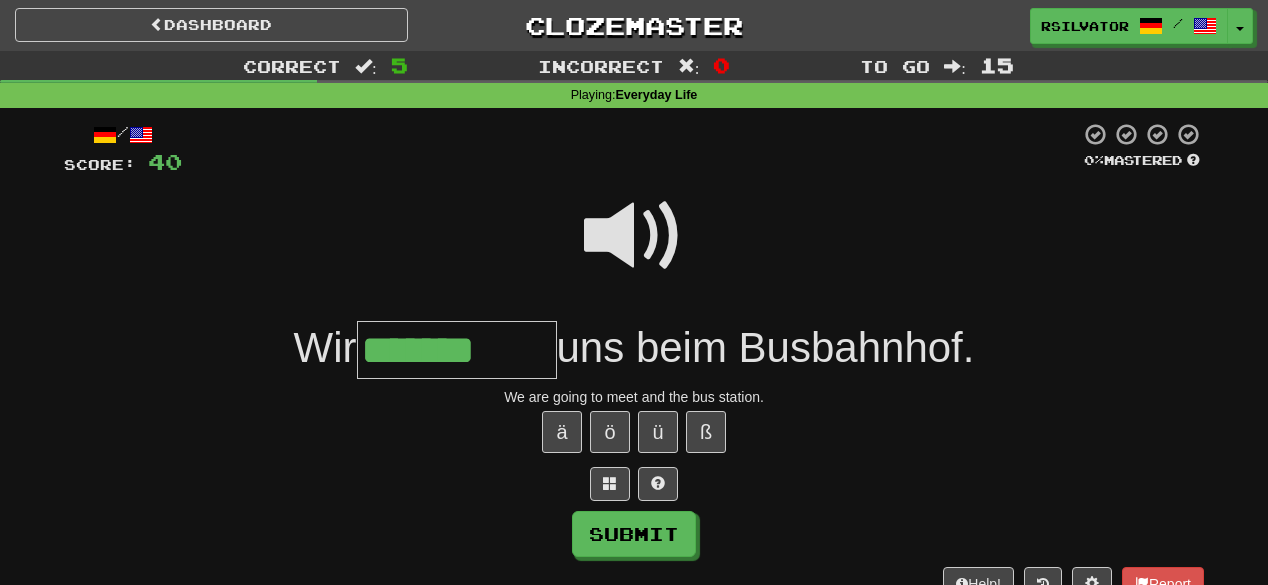 type on "*******" 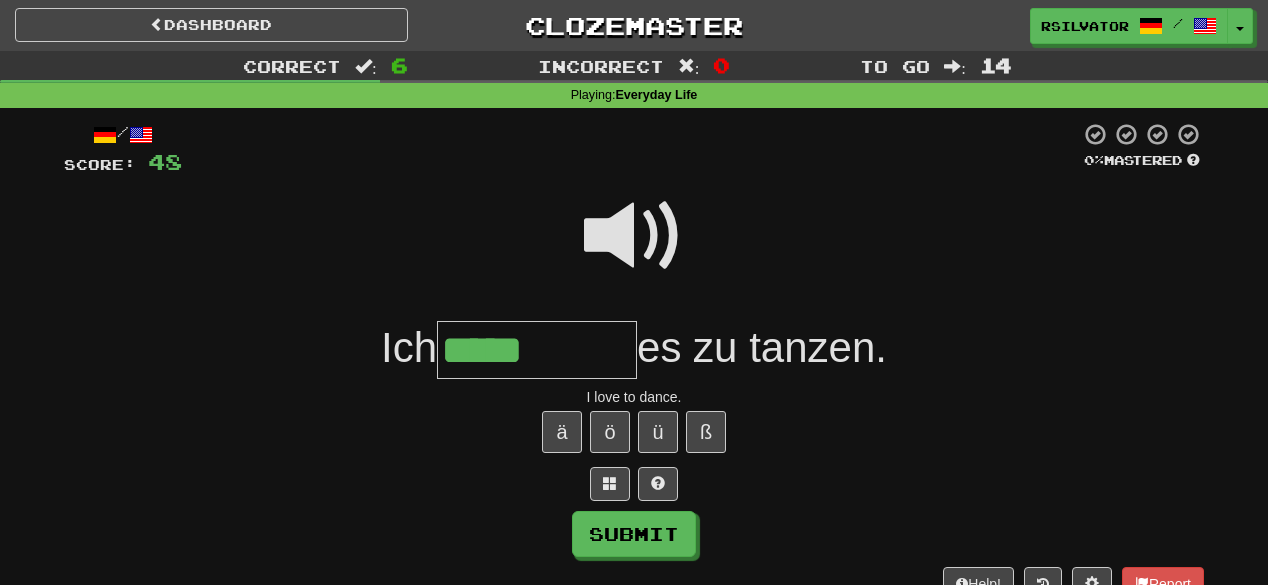 type on "*****" 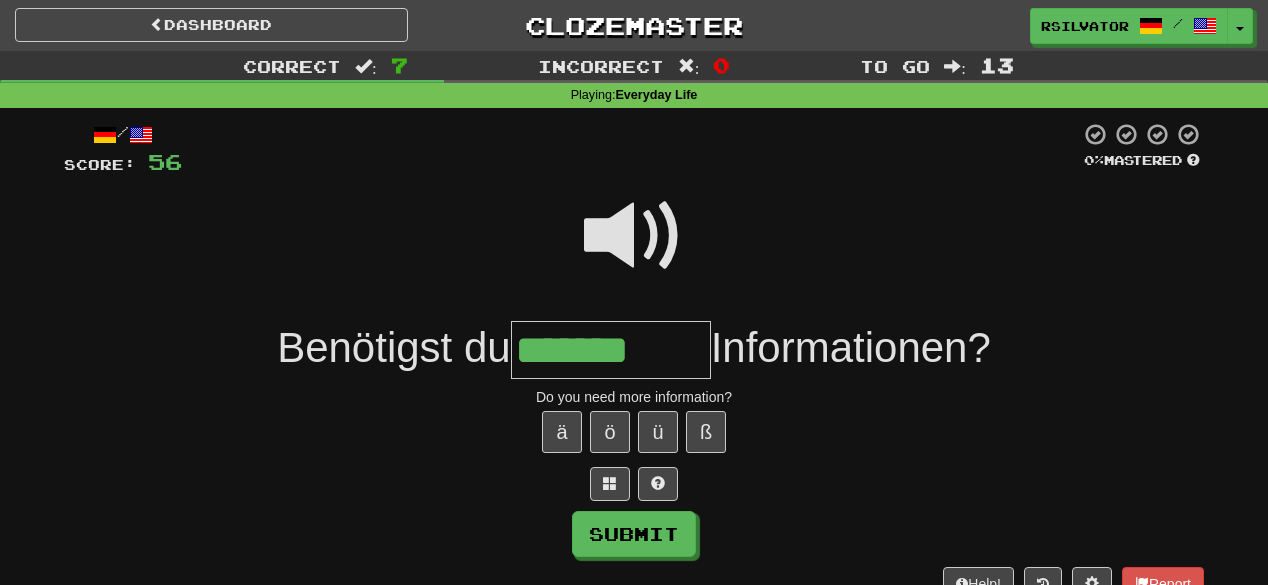 type on "*******" 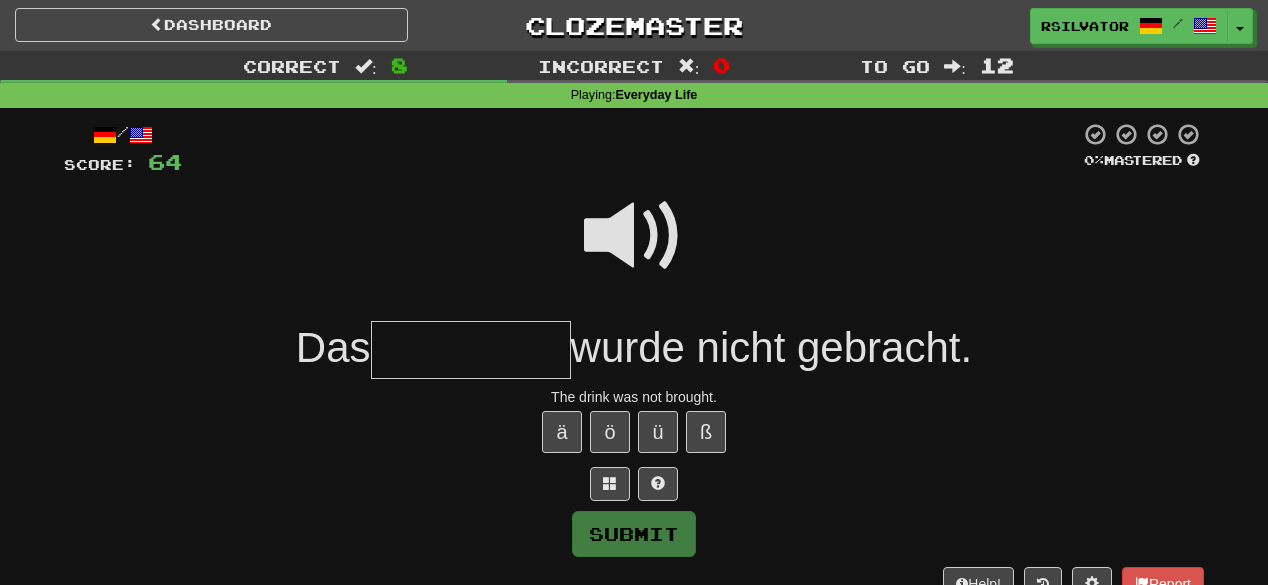 type on "*" 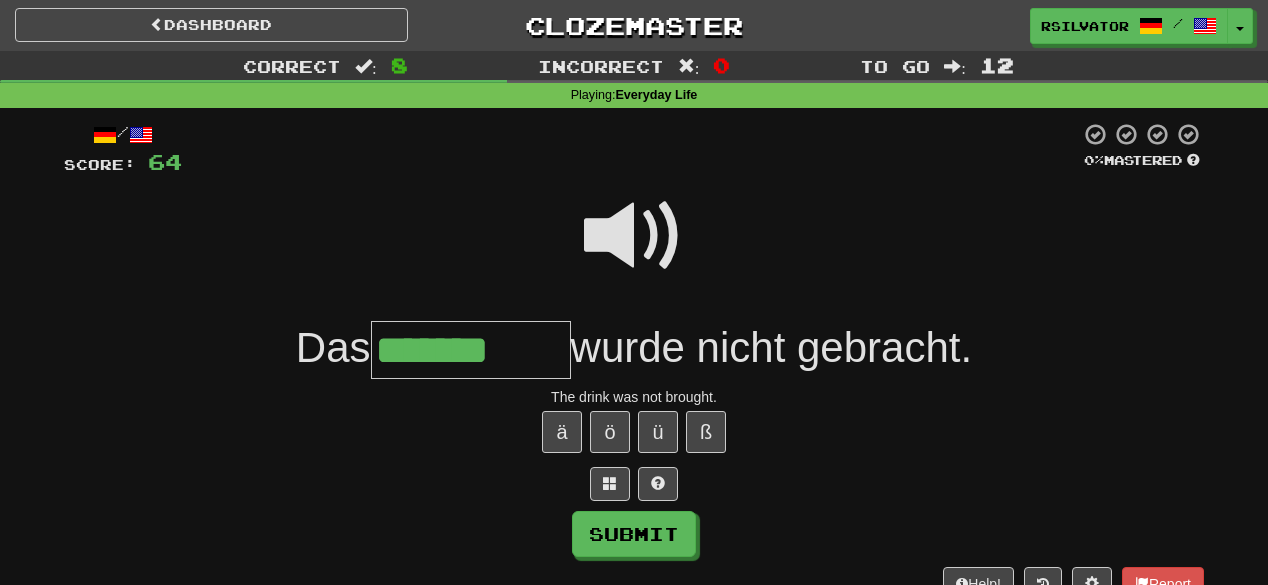 type on "*******" 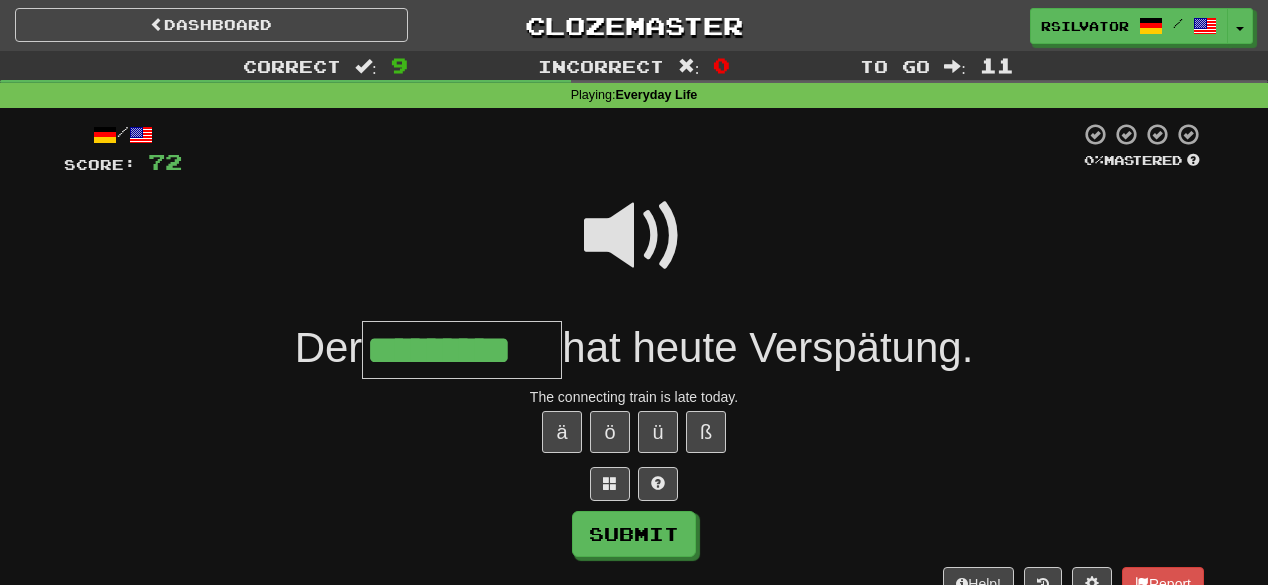 type on "**********" 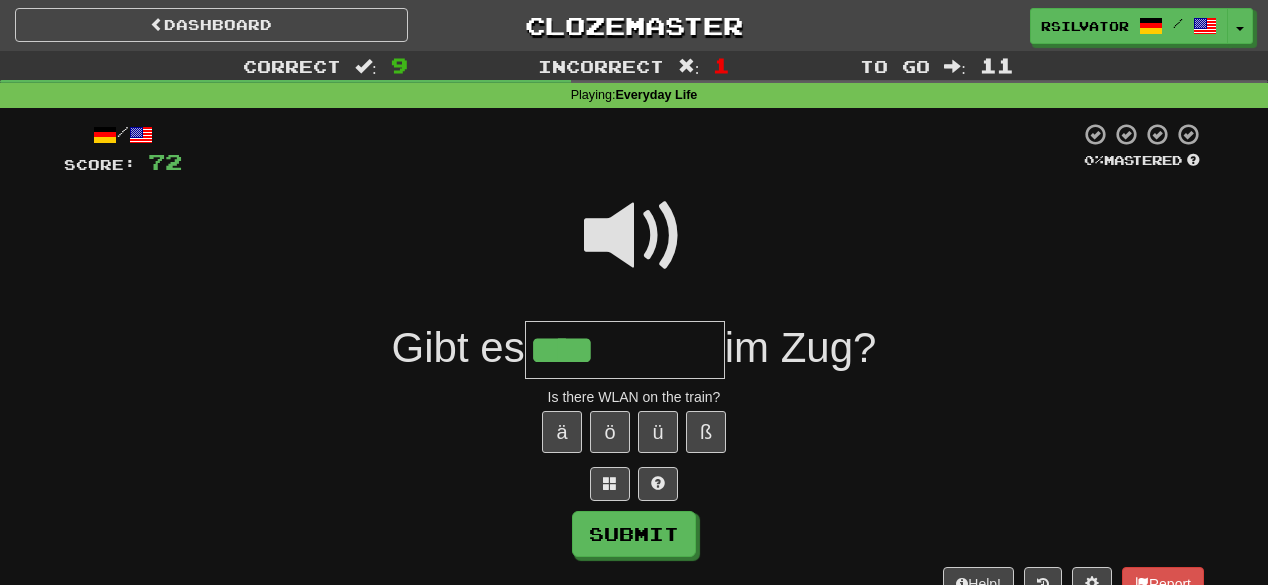 type on "****" 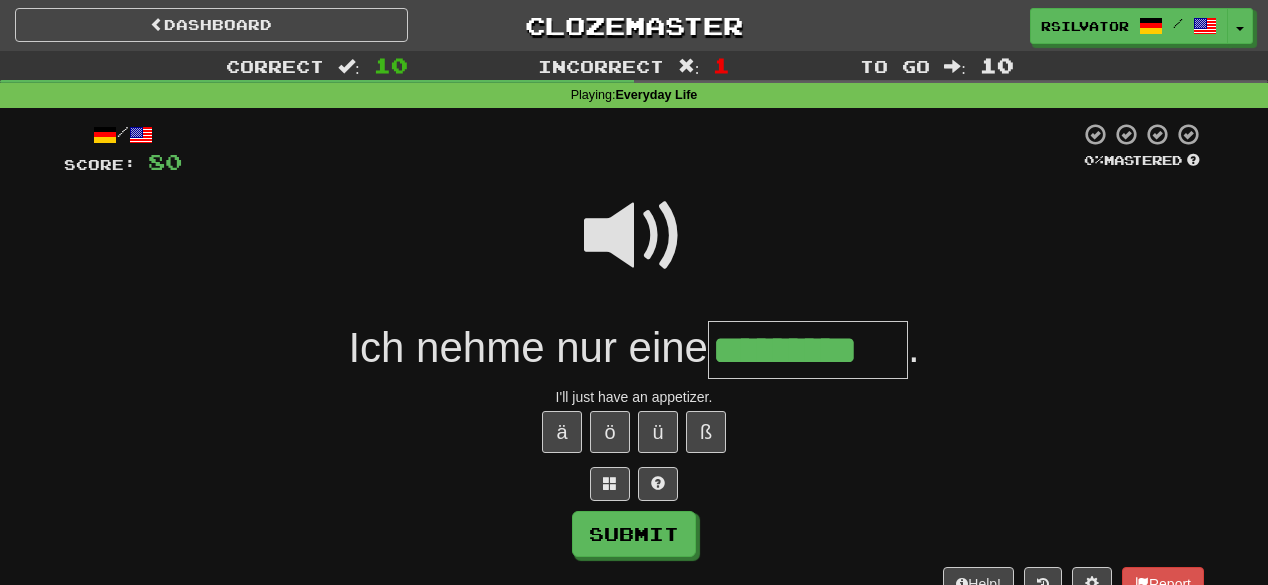 type on "*********" 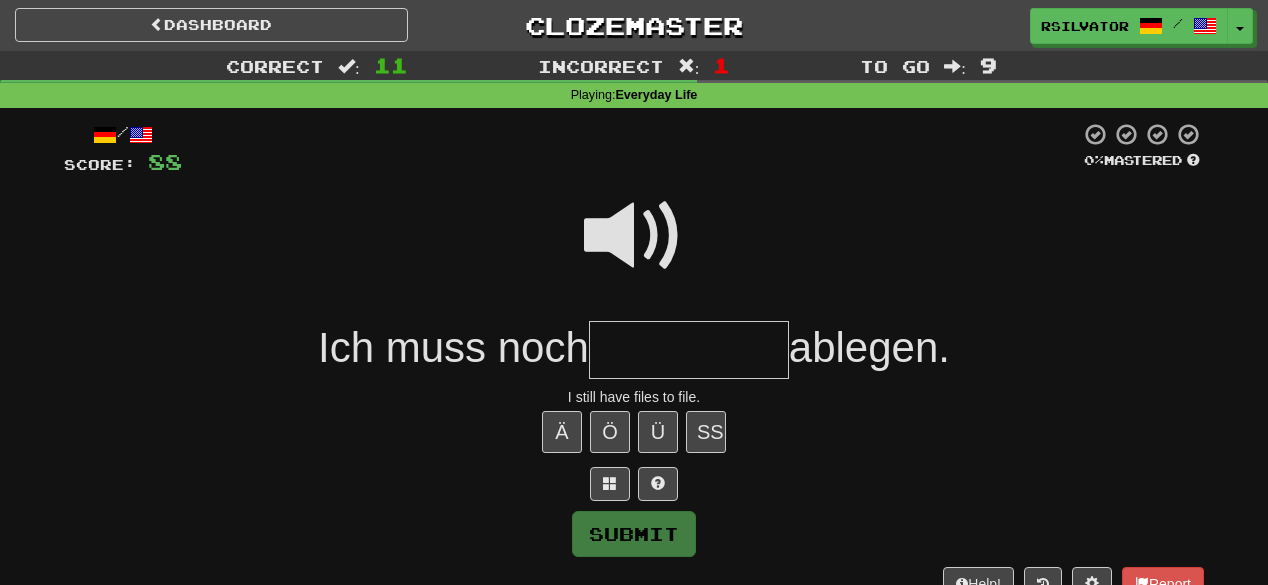 type on "*" 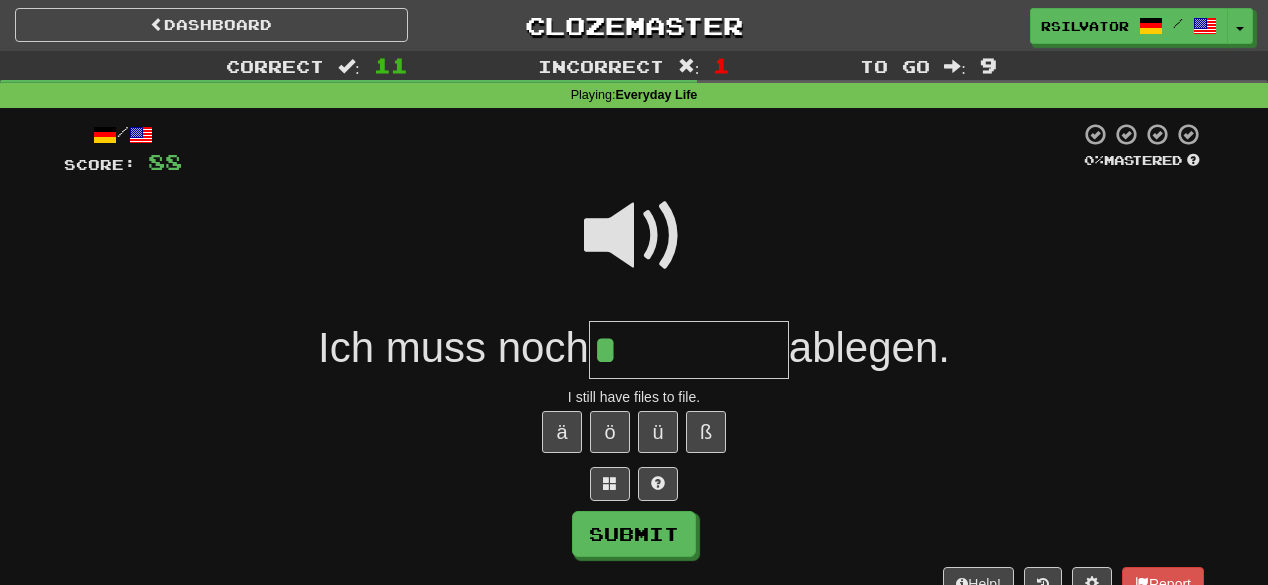click at bounding box center (634, 236) 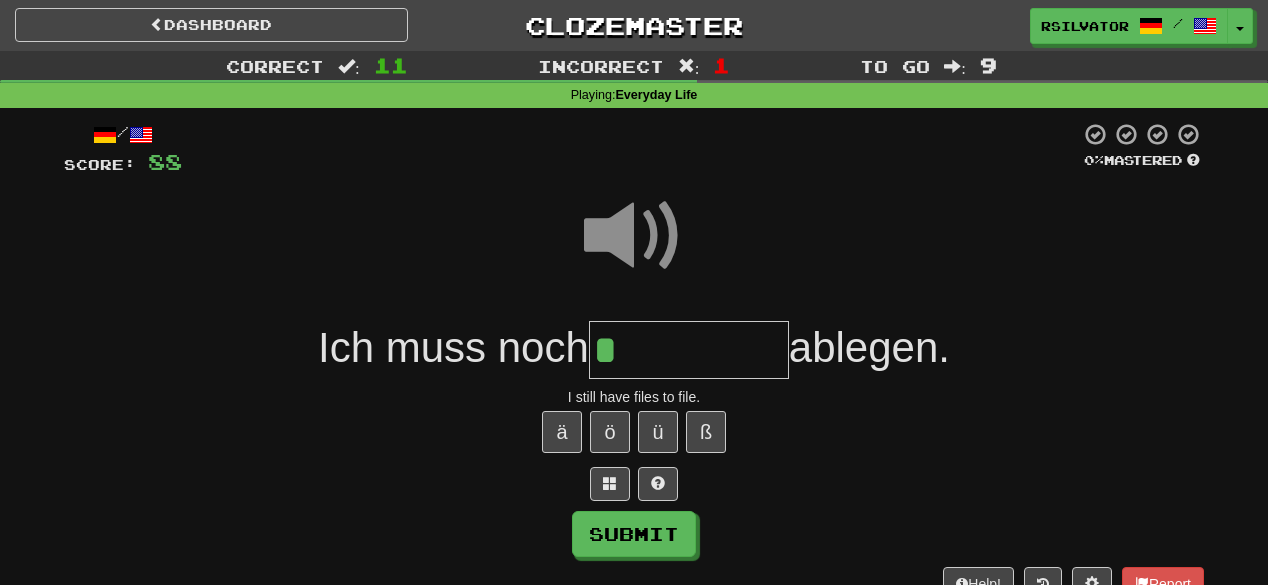 click on "*" at bounding box center (689, 350) 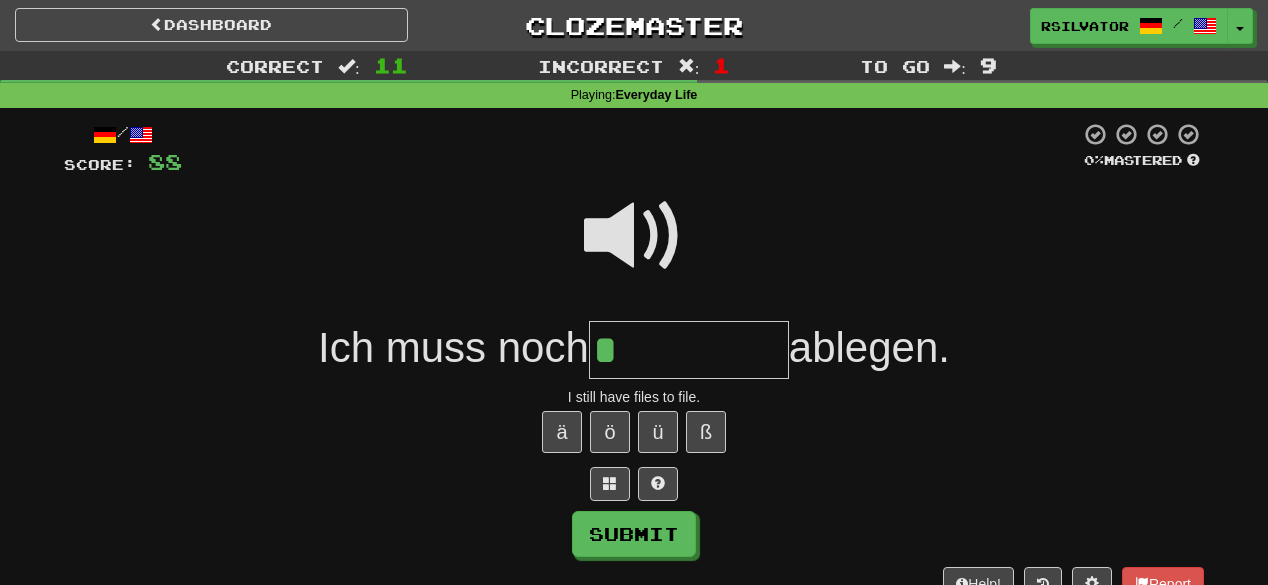 click at bounding box center [634, 236] 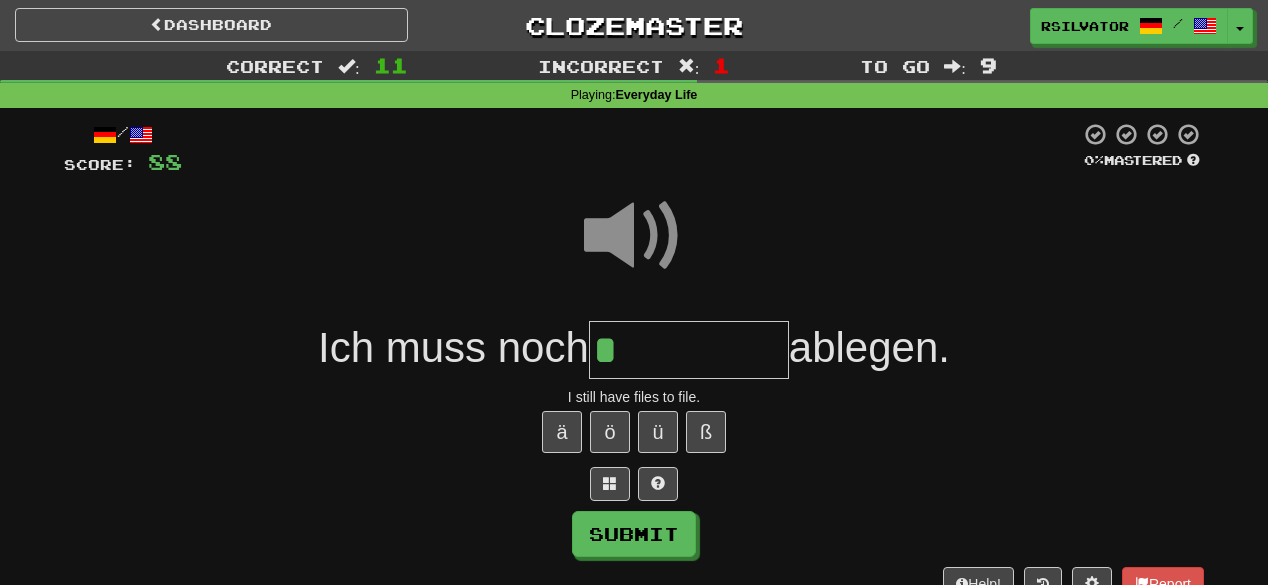 click on "*" at bounding box center [689, 350] 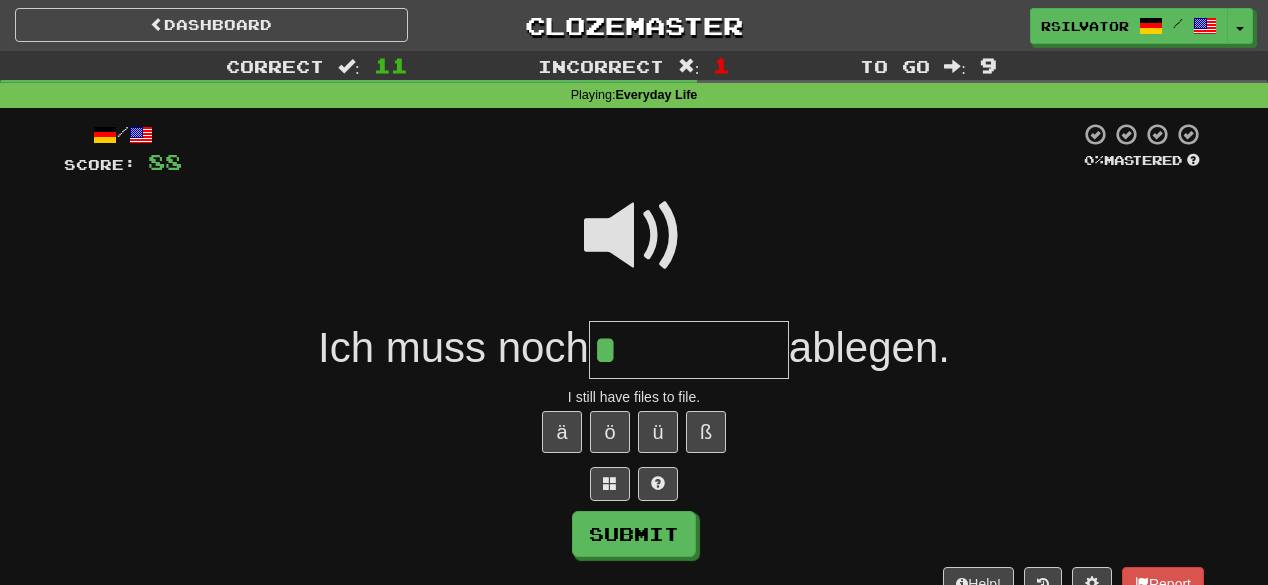 type on "*****" 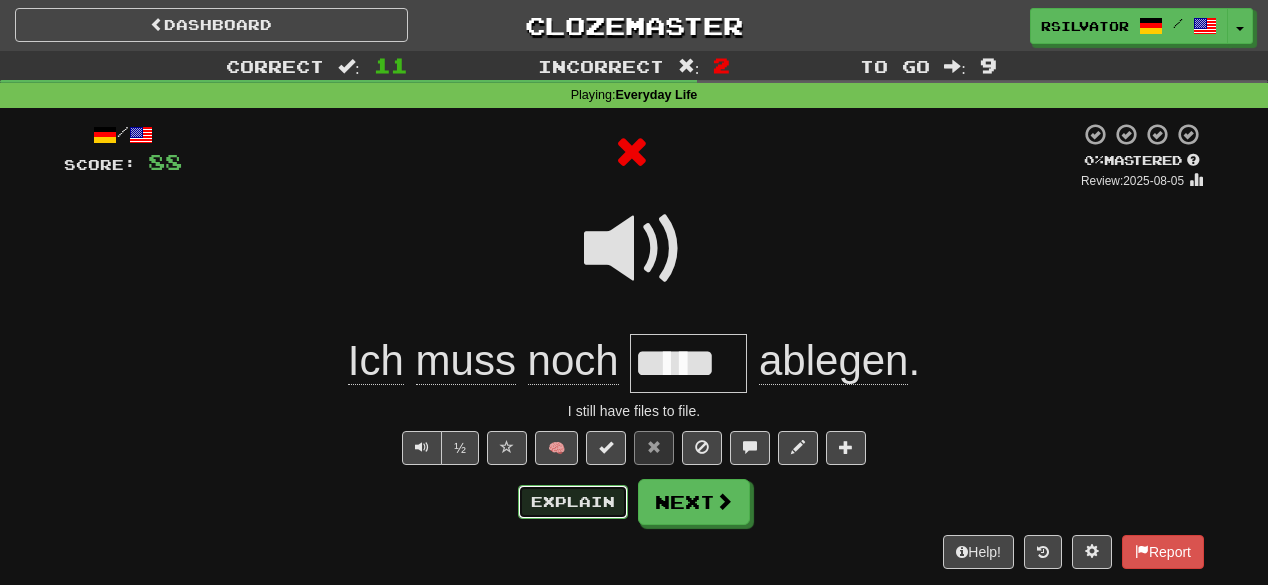 click on "Explain" at bounding box center [573, 502] 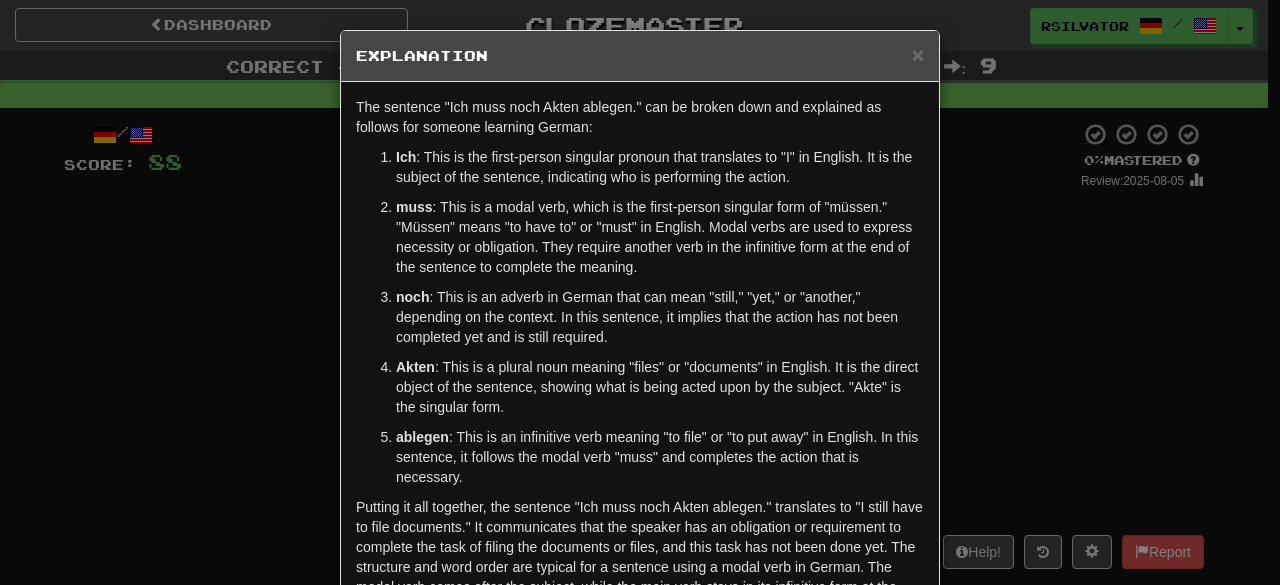 click on "Akten" at bounding box center [415, 367] 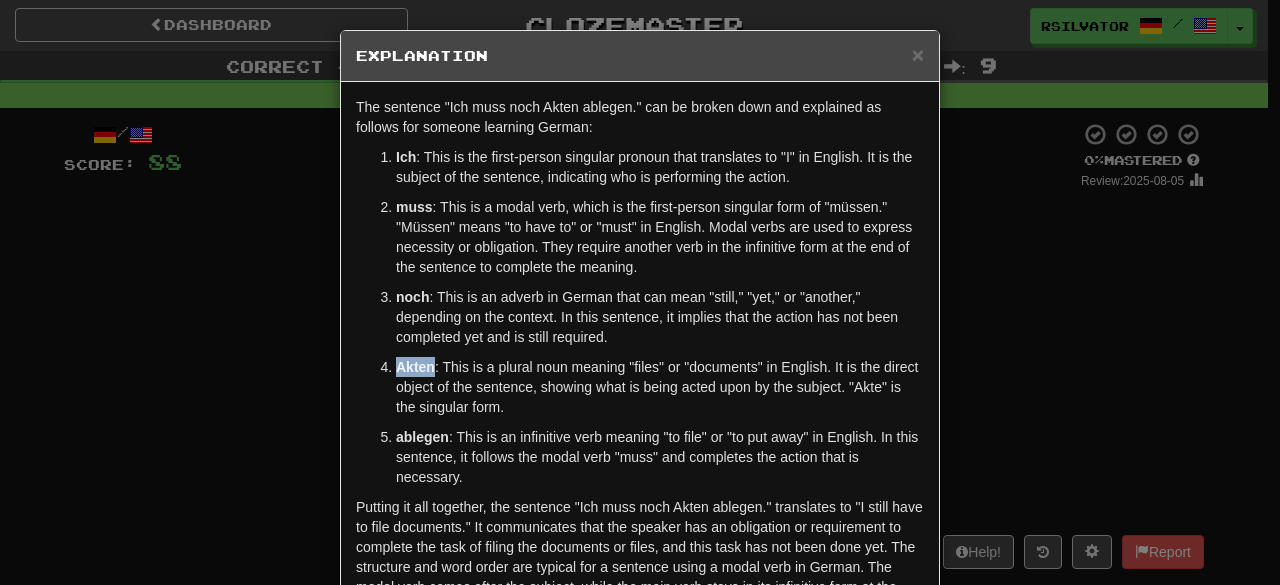 click on "Akten" at bounding box center (415, 367) 